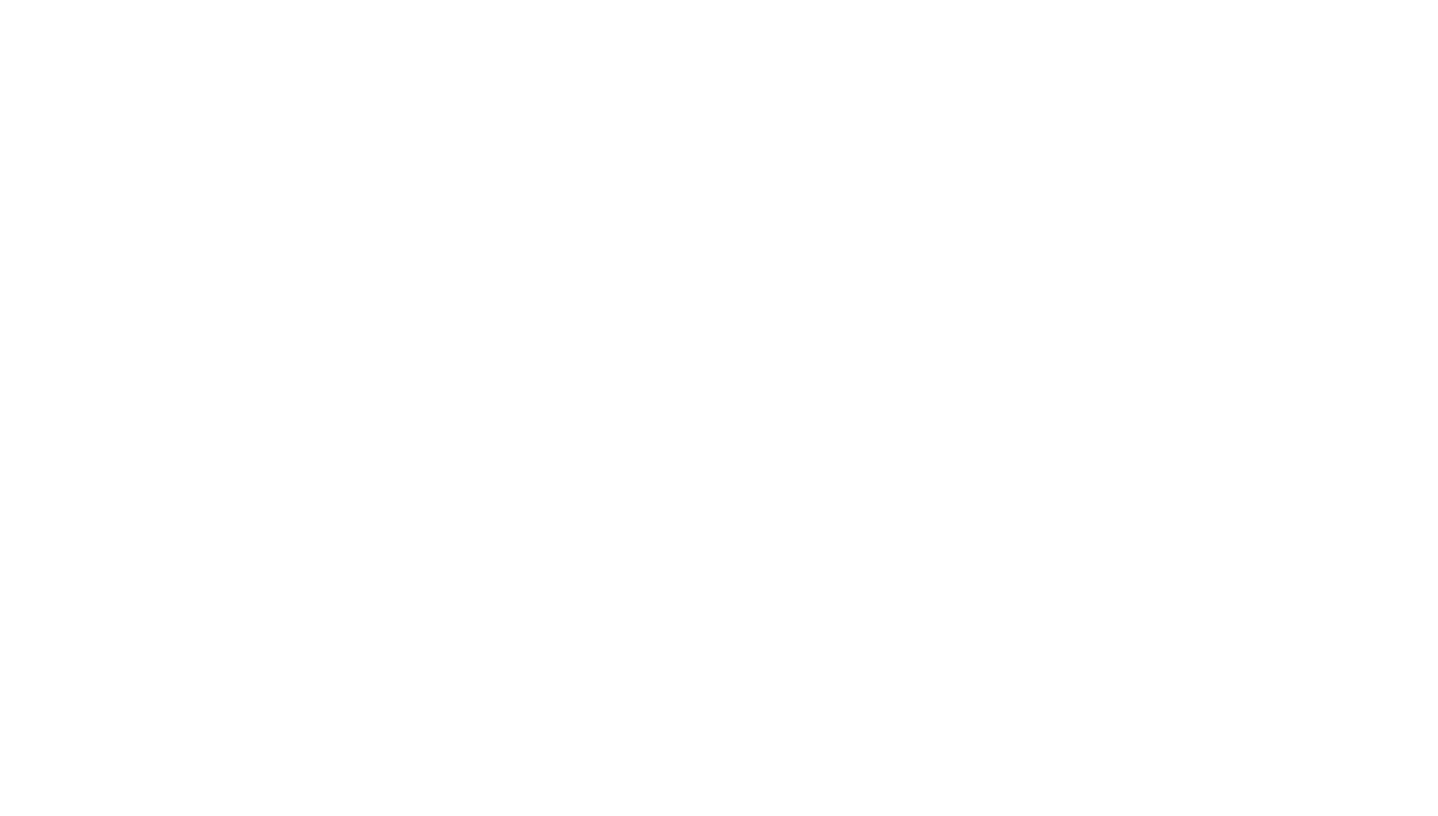 scroll, scrollTop: 0, scrollLeft: 0, axis: both 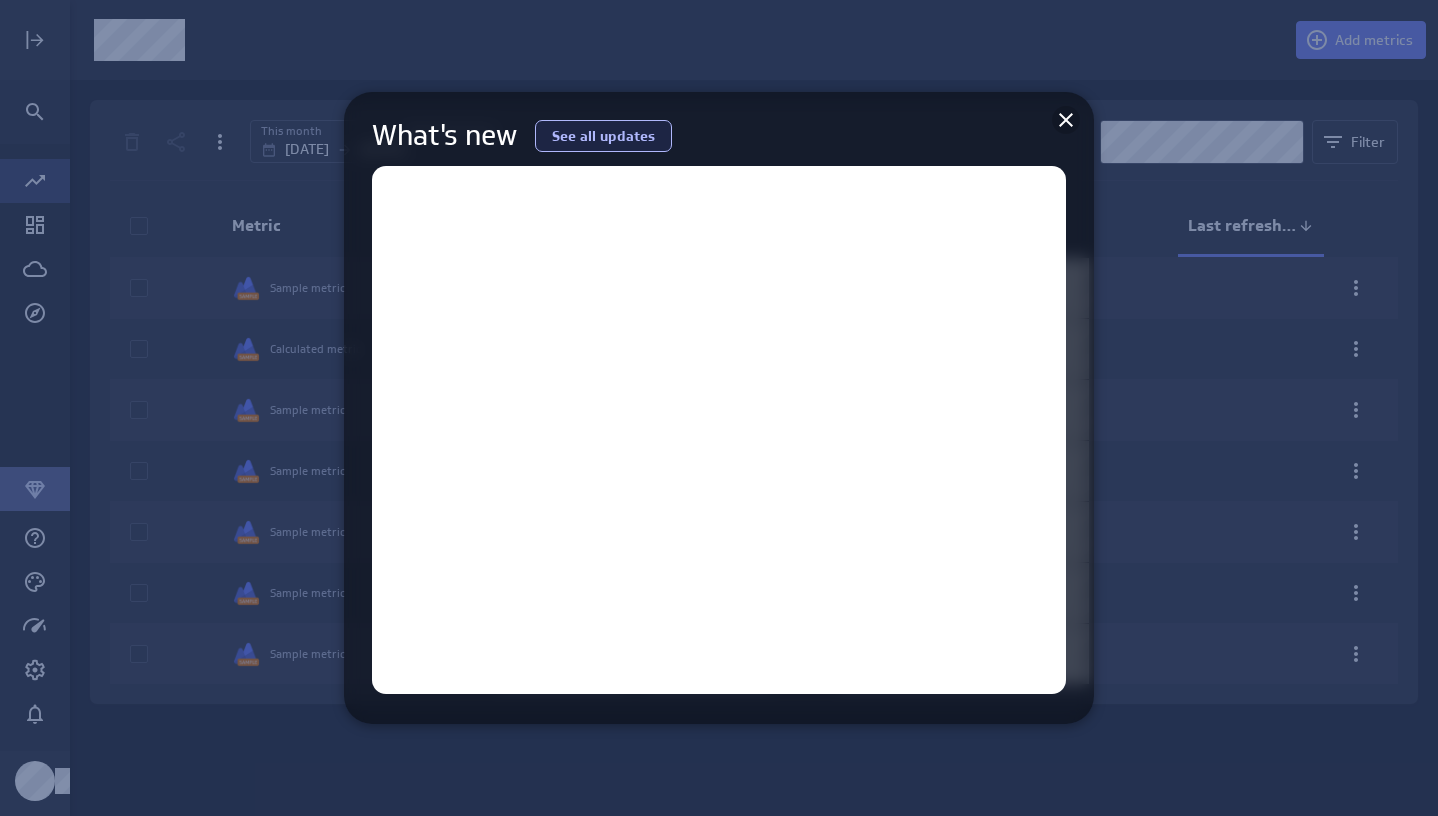click 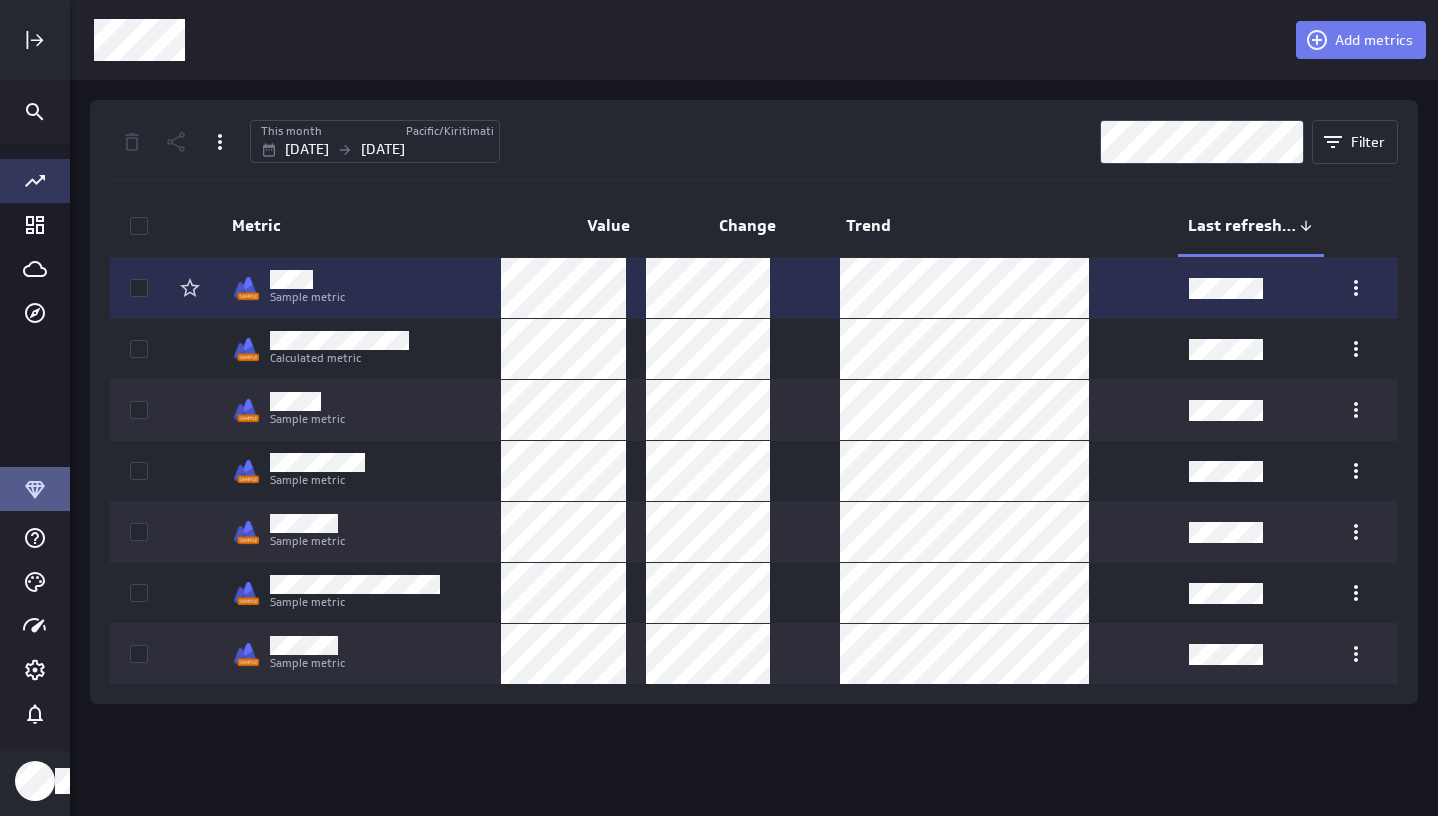 scroll, scrollTop: 10, scrollLeft: 10, axis: both 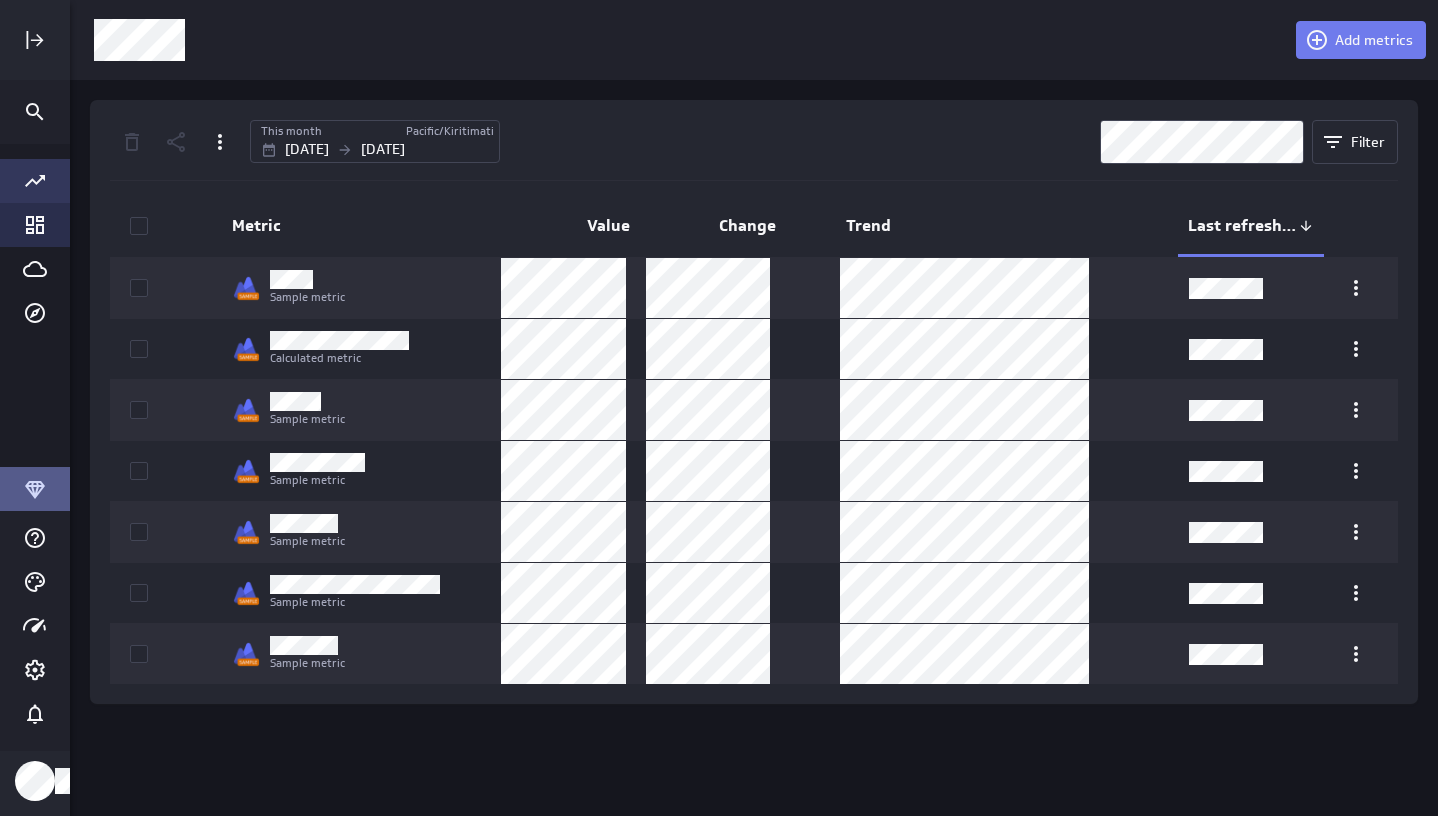 click 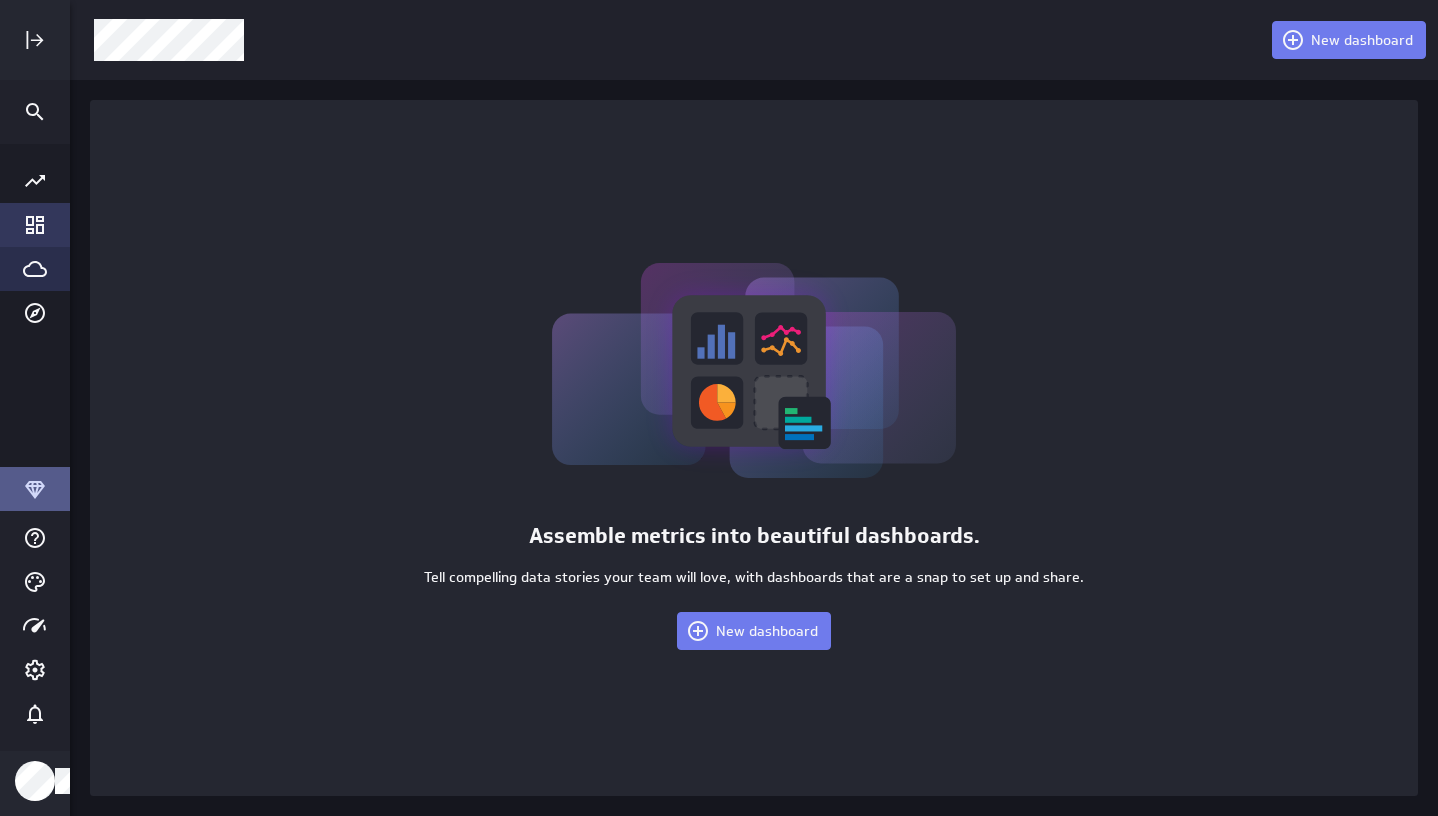 click 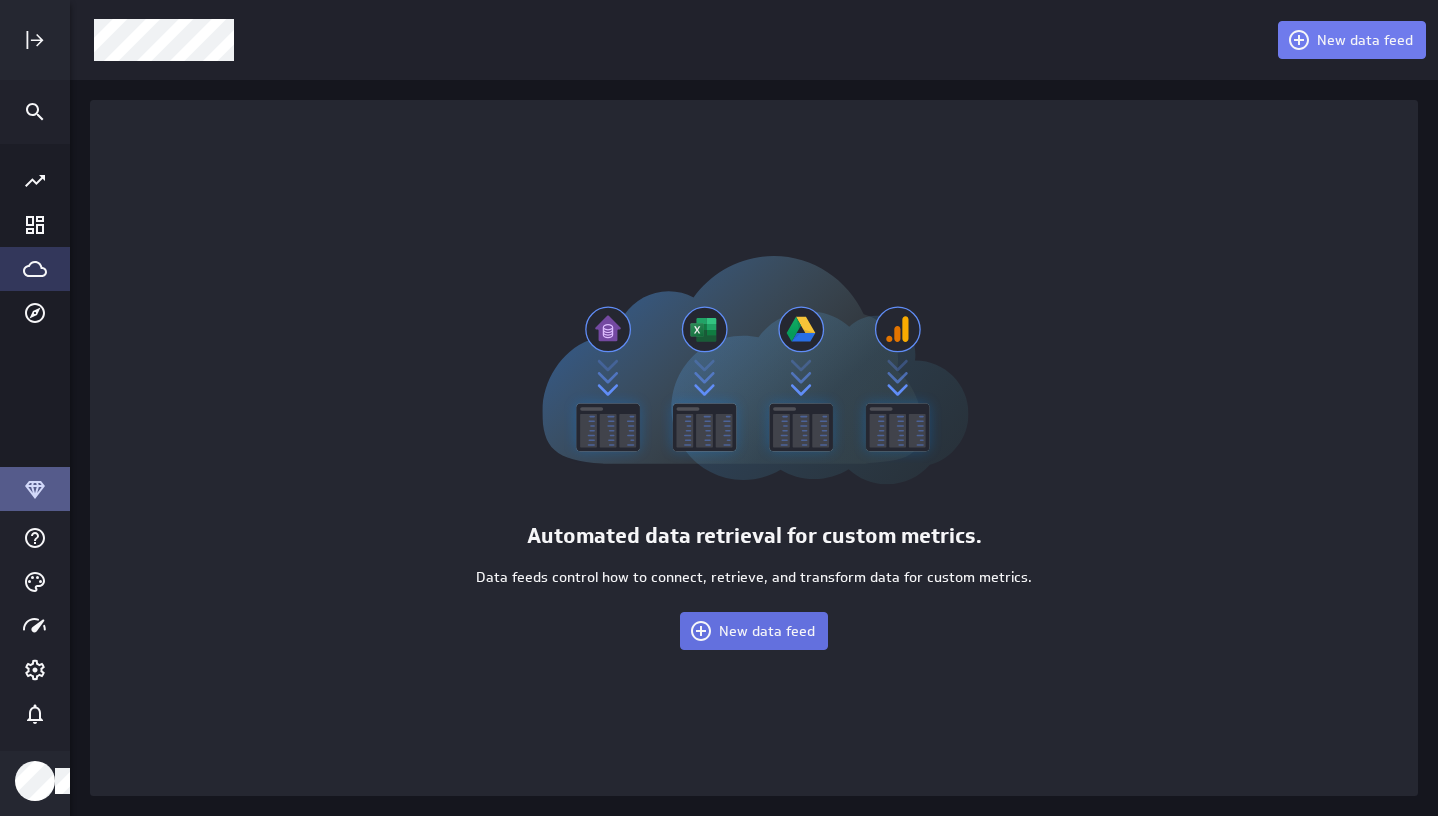 click on "New data feed" at bounding box center (767, 631) 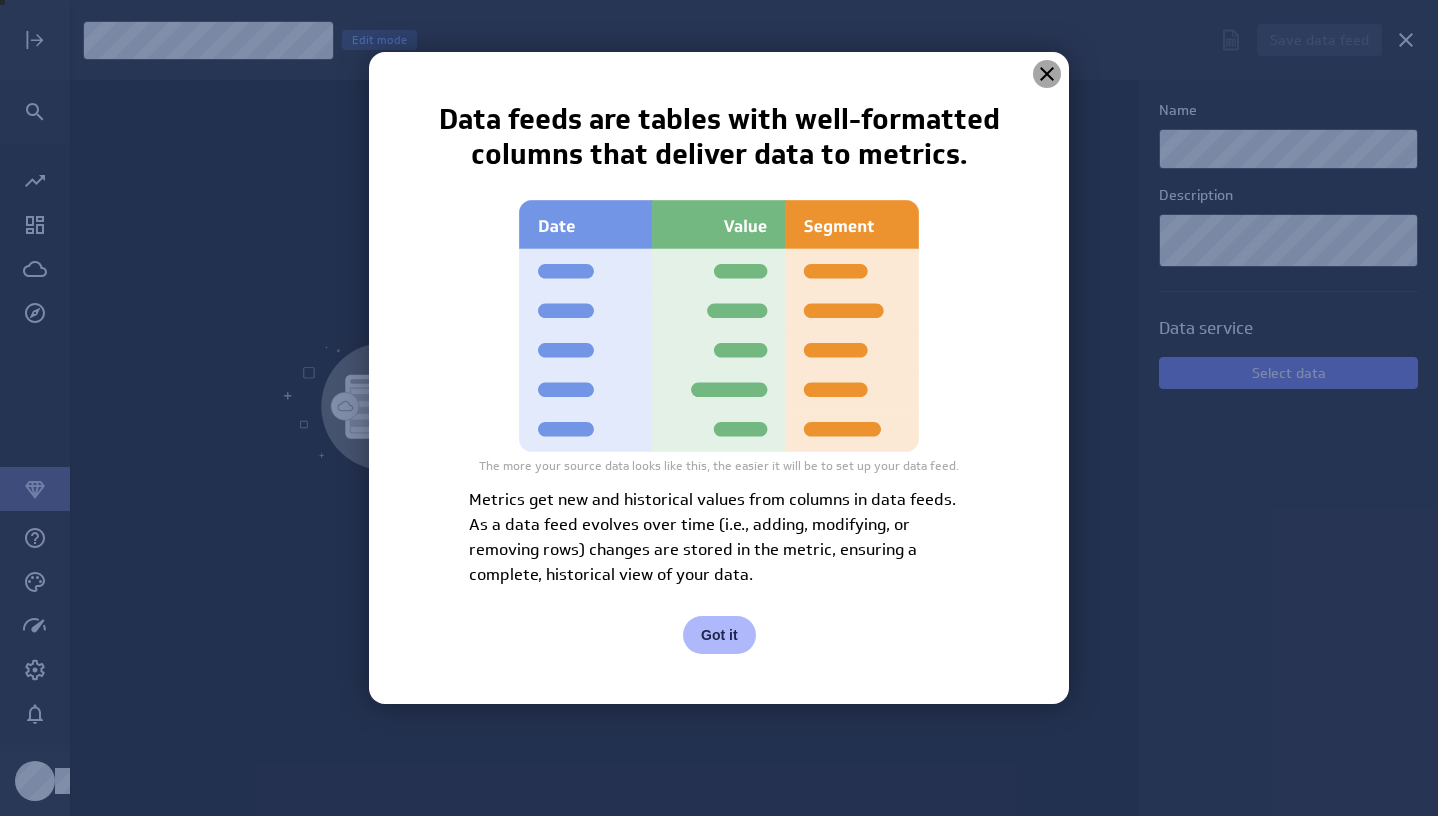 click 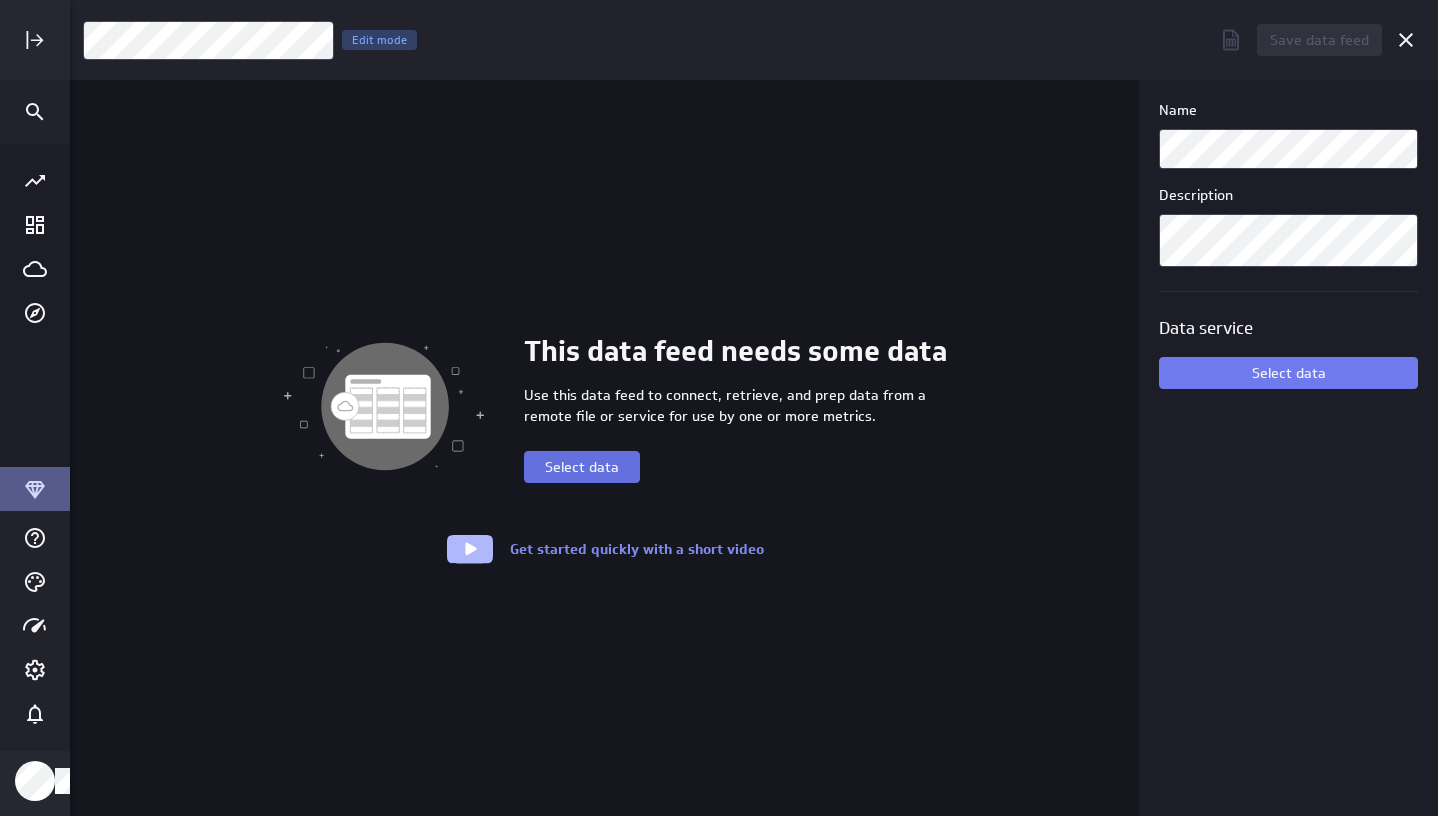 click on "Select data" at bounding box center (582, 467) 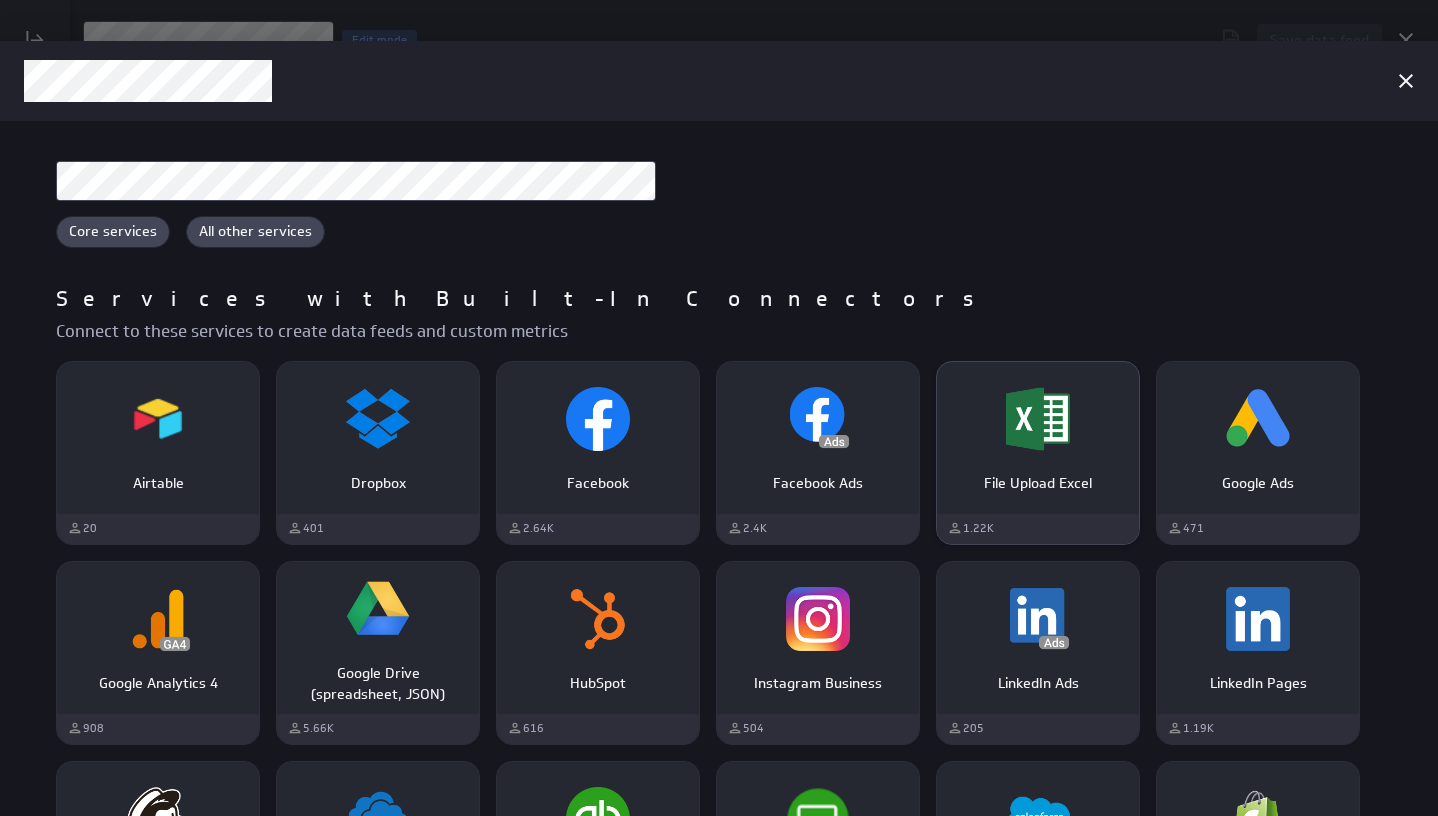 click at bounding box center [1038, 419] 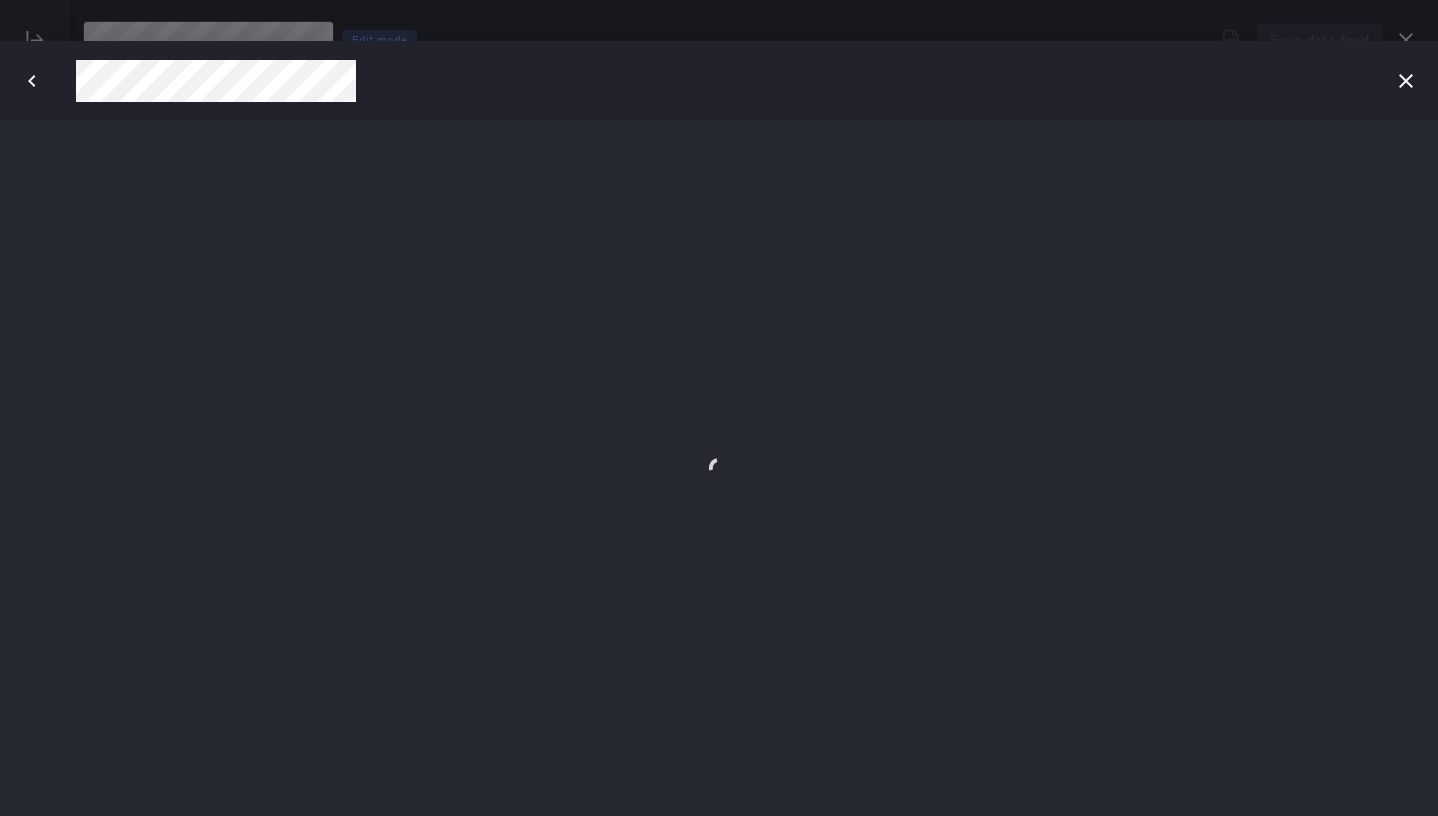 scroll, scrollTop: 0, scrollLeft: 0, axis: both 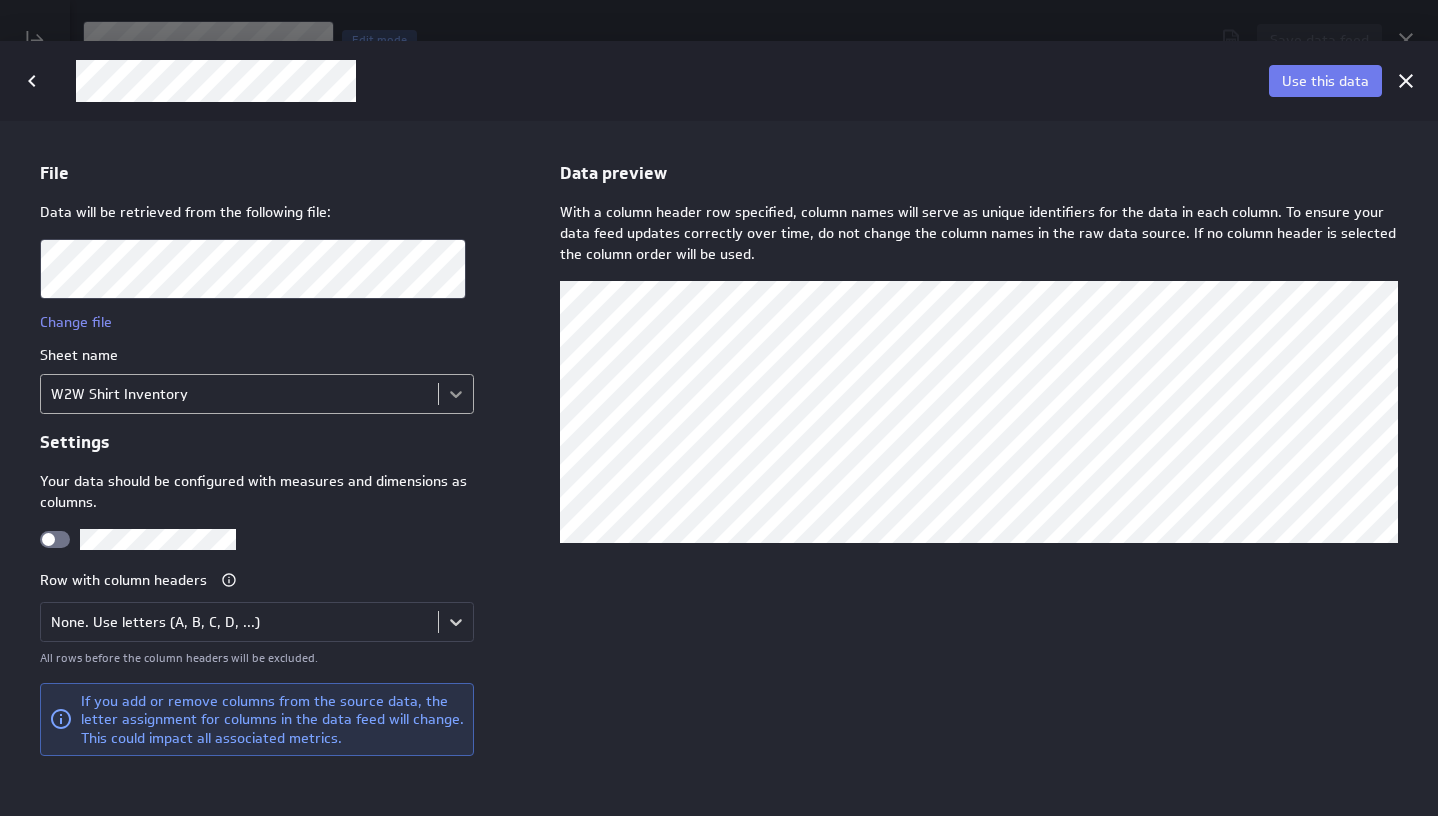 click on "File Data will be retrieved from the following file: Change file Sheet name W2W Shirt Inventory Settings Your data should be configured with measures and dimensions as columns. Row with column headers None. Use letters (A, B, C, D, ...) All rows before the column headers will be excluded. If you add or remove columns from the source data, the letter assignment for columns in the data feed will change. This could impact all associated metrics. Data preview With a column header row specified, column names will serve as unique identifiers for the data in each column. To ensure your data feed updates correctly over time, do not change the column names in the raw data source. If no column header is selected the column order will be used.
Klips  Help Account What's New Help Sign Out" at bounding box center [719, 467] 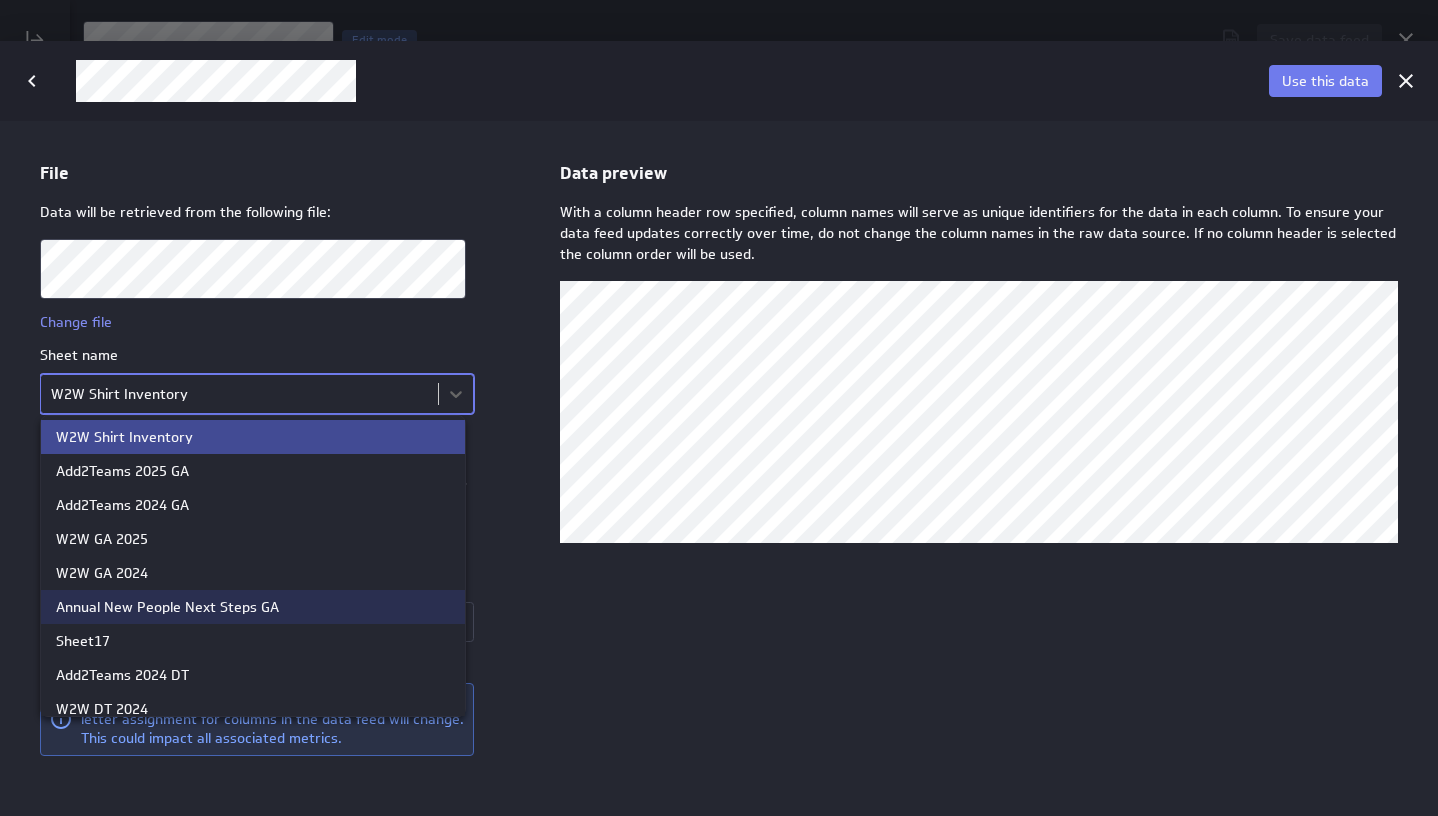 click on "Annual New People Next Steps GA" at bounding box center [167, 606] 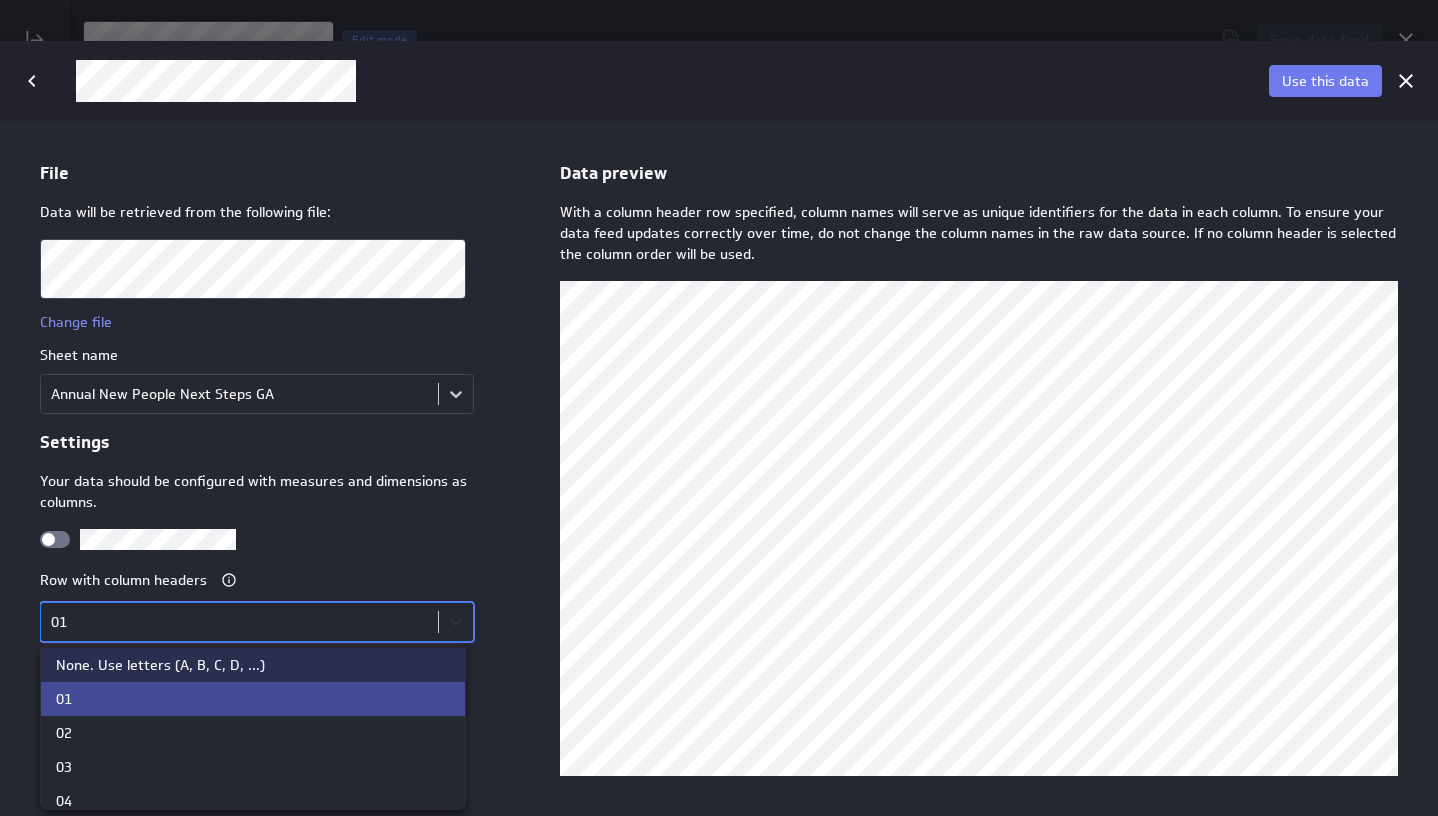 click on "File Data will be retrieved from the following file: Change file Sheet name Annual New People Next Steps GA Settings Your data should be configured with measures and dimensions as columns. Row with column headers option None. Use letters (A, B, C, D, ...) focused, 1 of 21. 21 results available. Use Up and Down to choose options, press Enter to select the currently focused option, press Escape to exit the menu, press Tab to select the option and exit the menu. 01 All rows before the column headers will be excluded. Data preview With a column header row specified, column names will serve as unique identifiers for the data in each column. To ensure your data feed updates correctly over time, do not change the column names in the raw data source. If no column header is selected the column order will be used.
01" at bounding box center (719, 467) 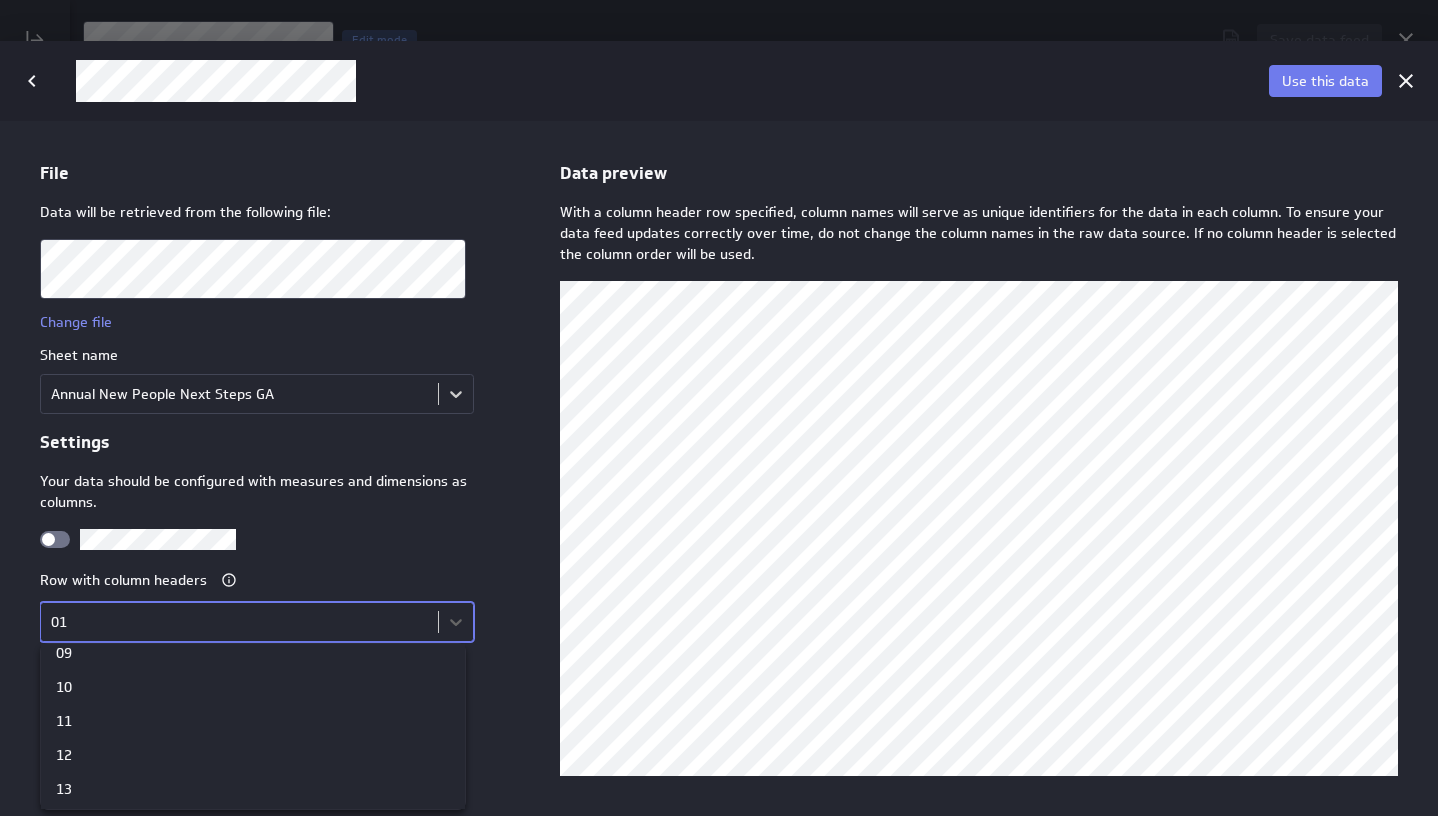 scroll, scrollTop: 557, scrollLeft: 0, axis: vertical 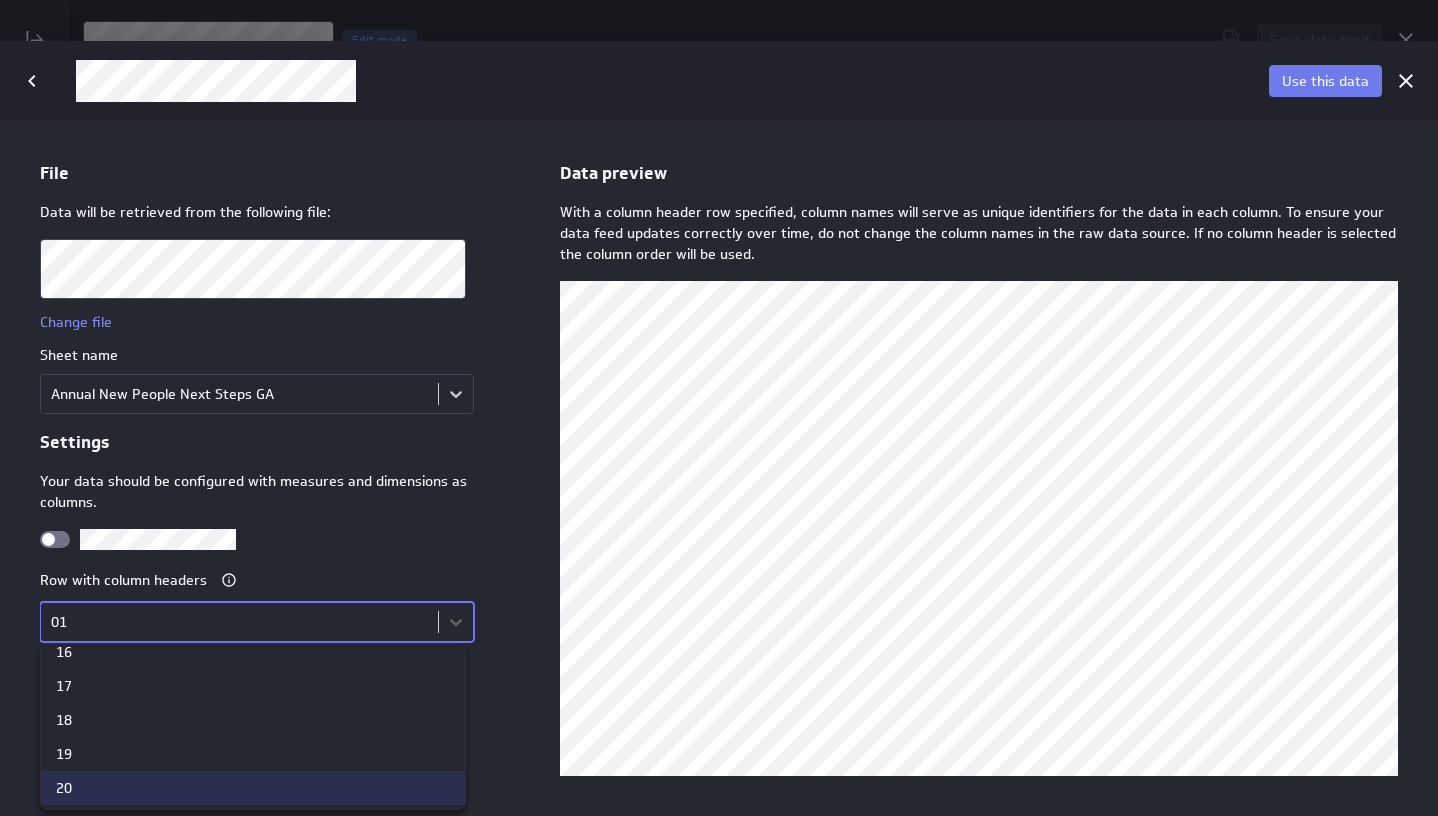 click on "20" at bounding box center (253, 787) 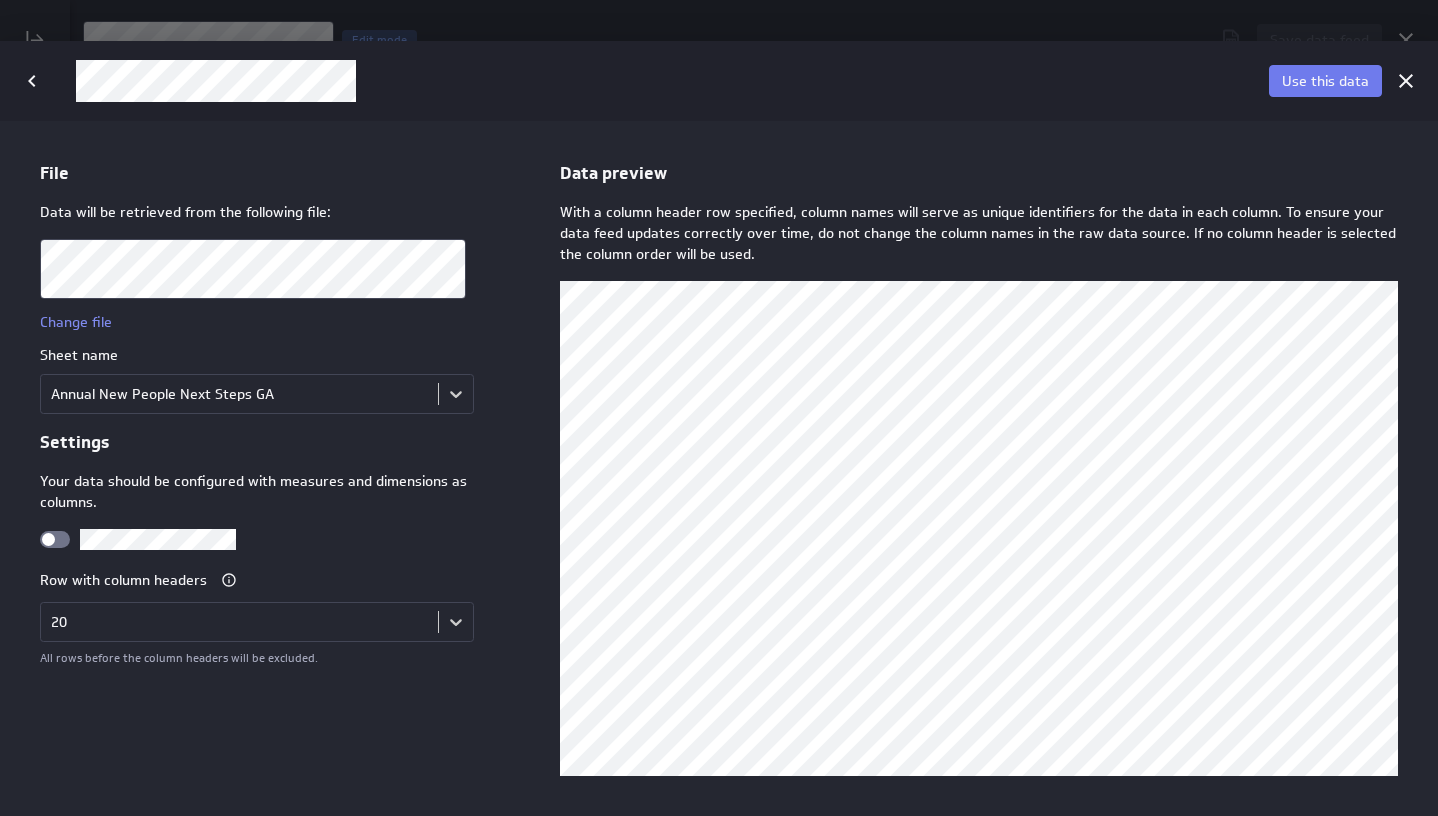 click at bounding box center [48, 538] 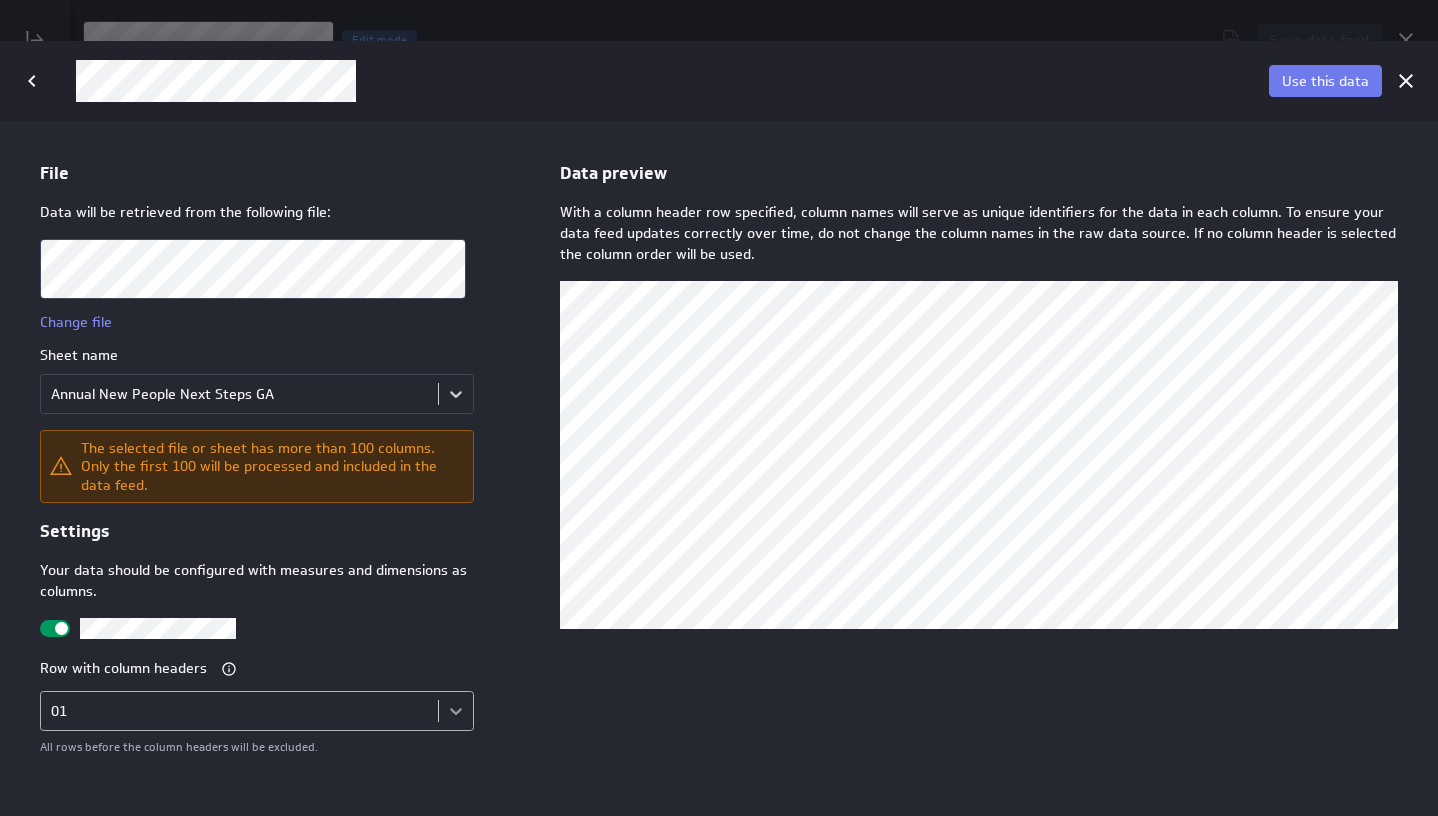 click on "File Data will be retrieved from the following file: Change file Sheet name Annual New People Next Steps GA The selected file or sheet has more than 100 columns. Only the first 100 will be processed and included in the data feed. Settings Your data should be configured with measures and dimensions as columns. Row with column headers 01 All rows before the column headers will be excluded. Data preview With a column header row specified, column names will serve as unique identifiers for the data in each column. To ensure your data feed updates correctly over time, do not change the column names in the raw data source. If no column header is selected the column order will be used.
Klips  Help Account What's New Help Sign Out" at bounding box center [719, 467] 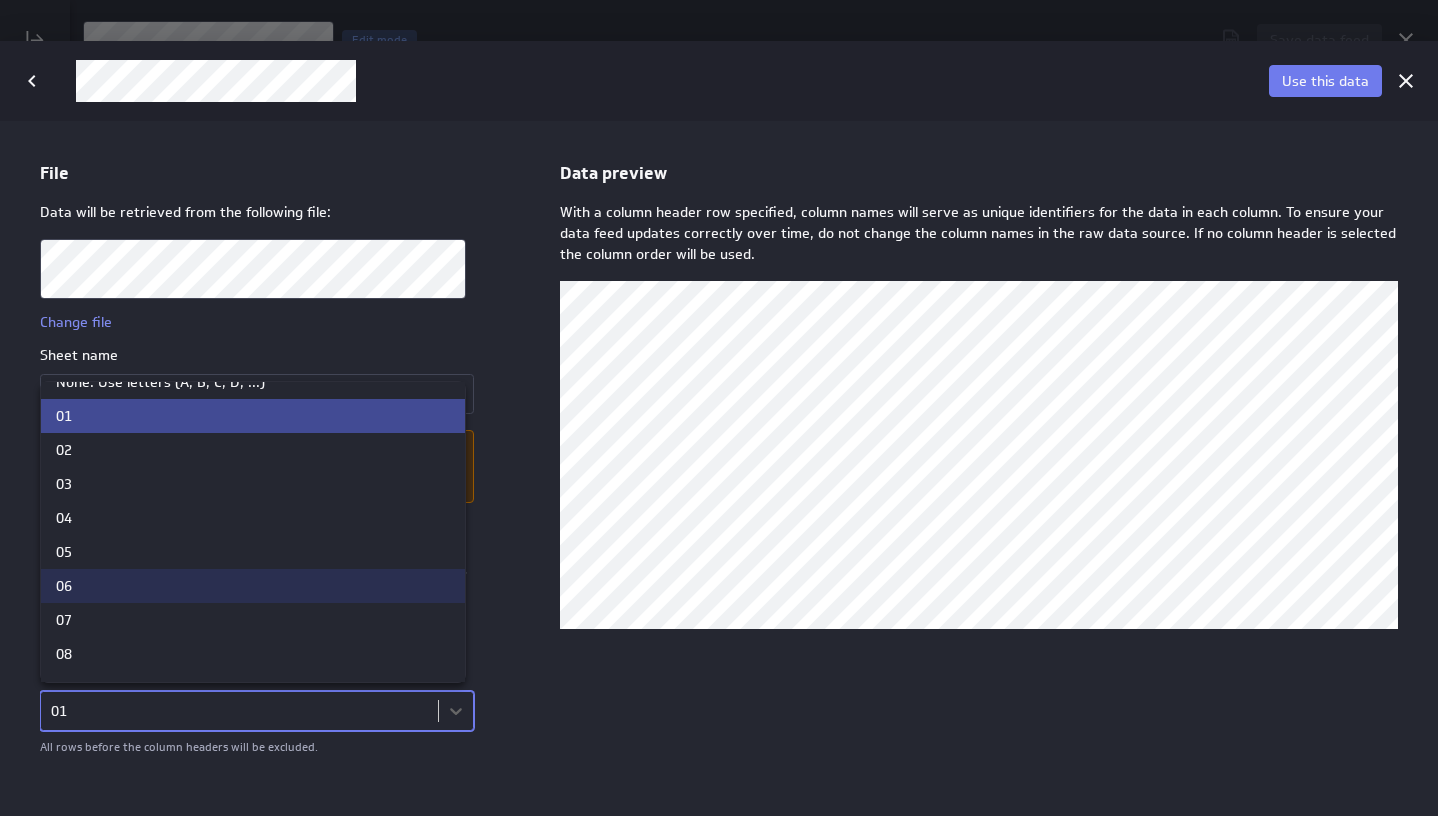 scroll, scrollTop: 150, scrollLeft: 0, axis: vertical 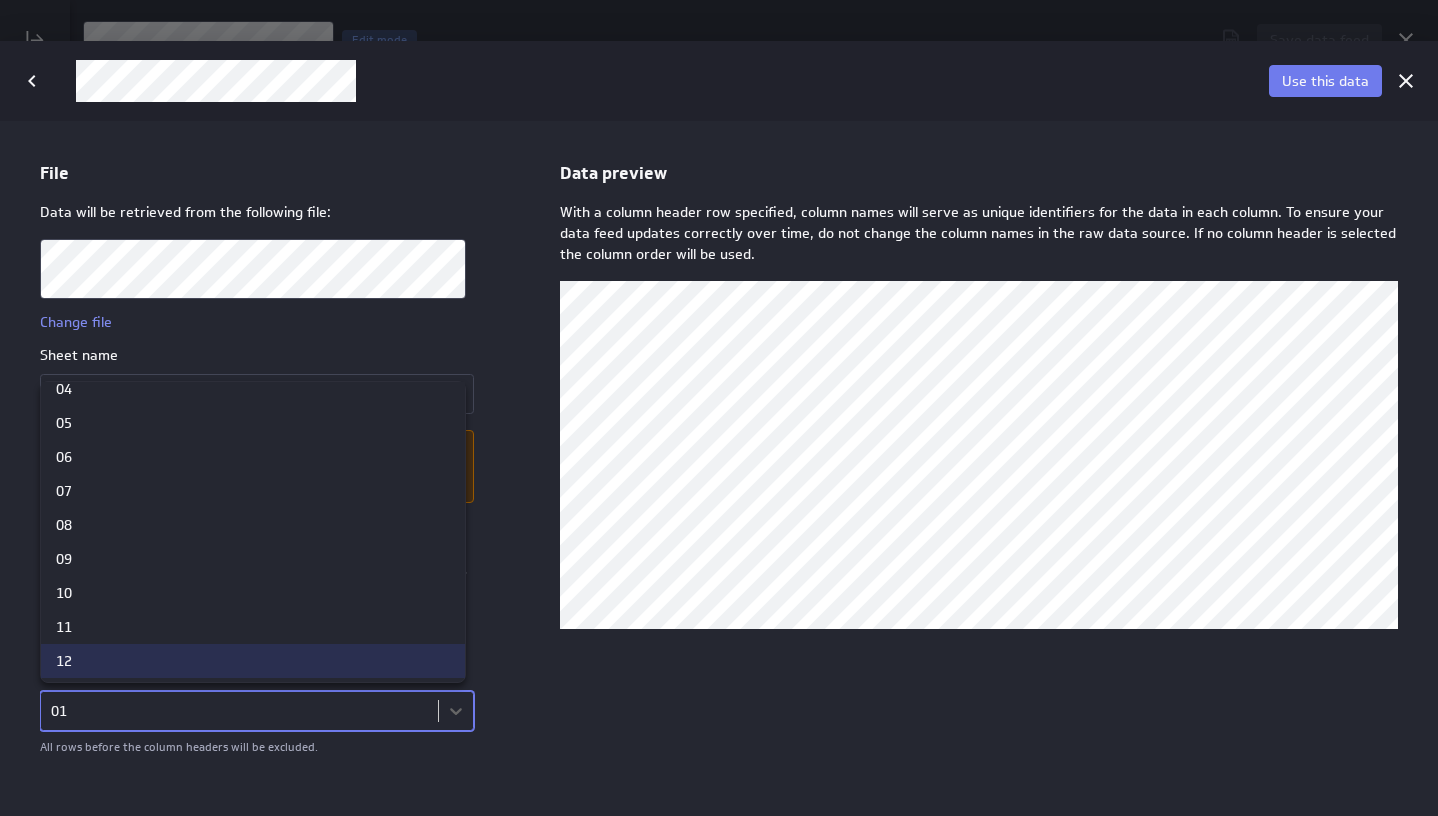 click on "12" at bounding box center (253, 660) 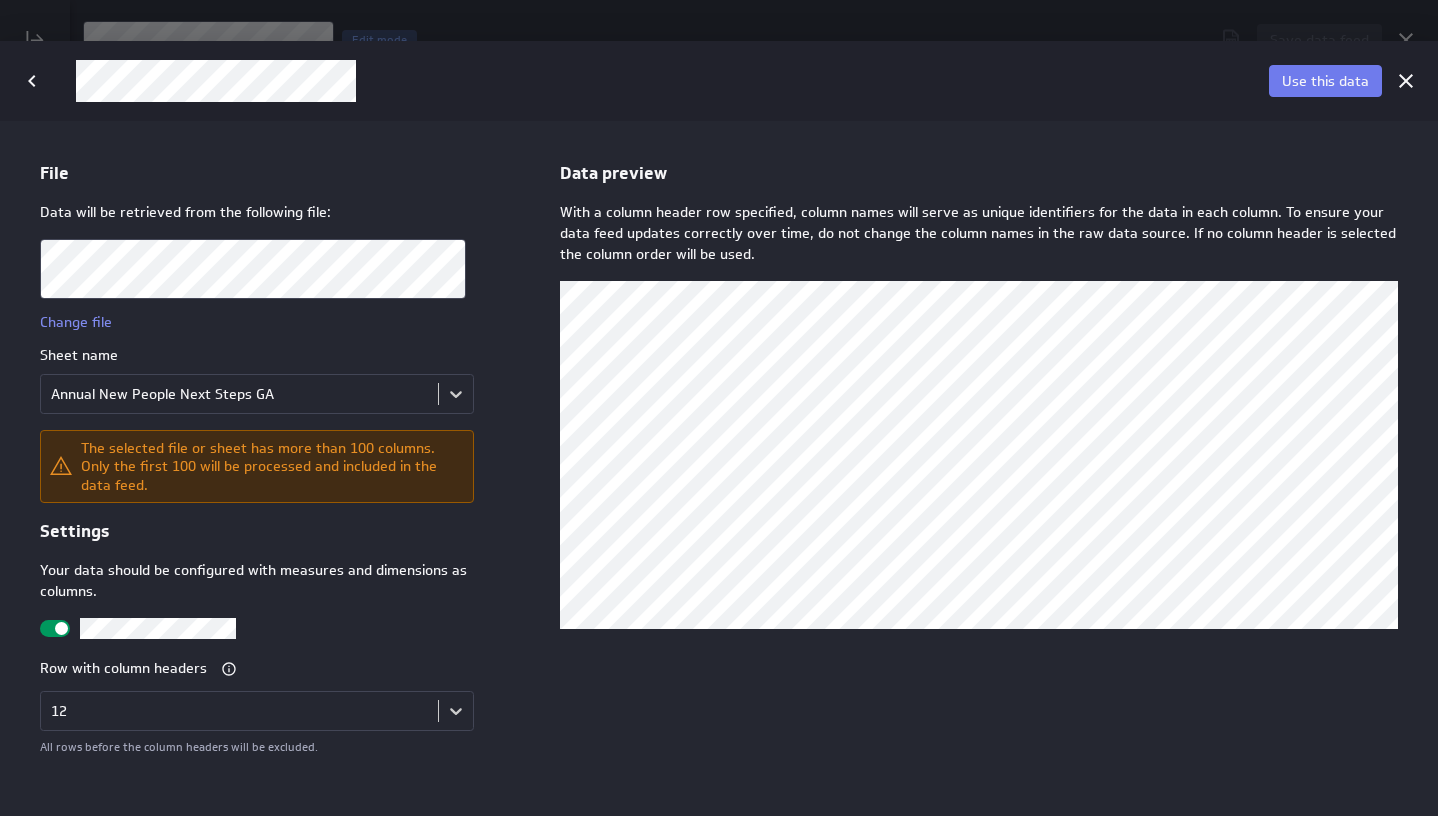 click at bounding box center [61, 627] 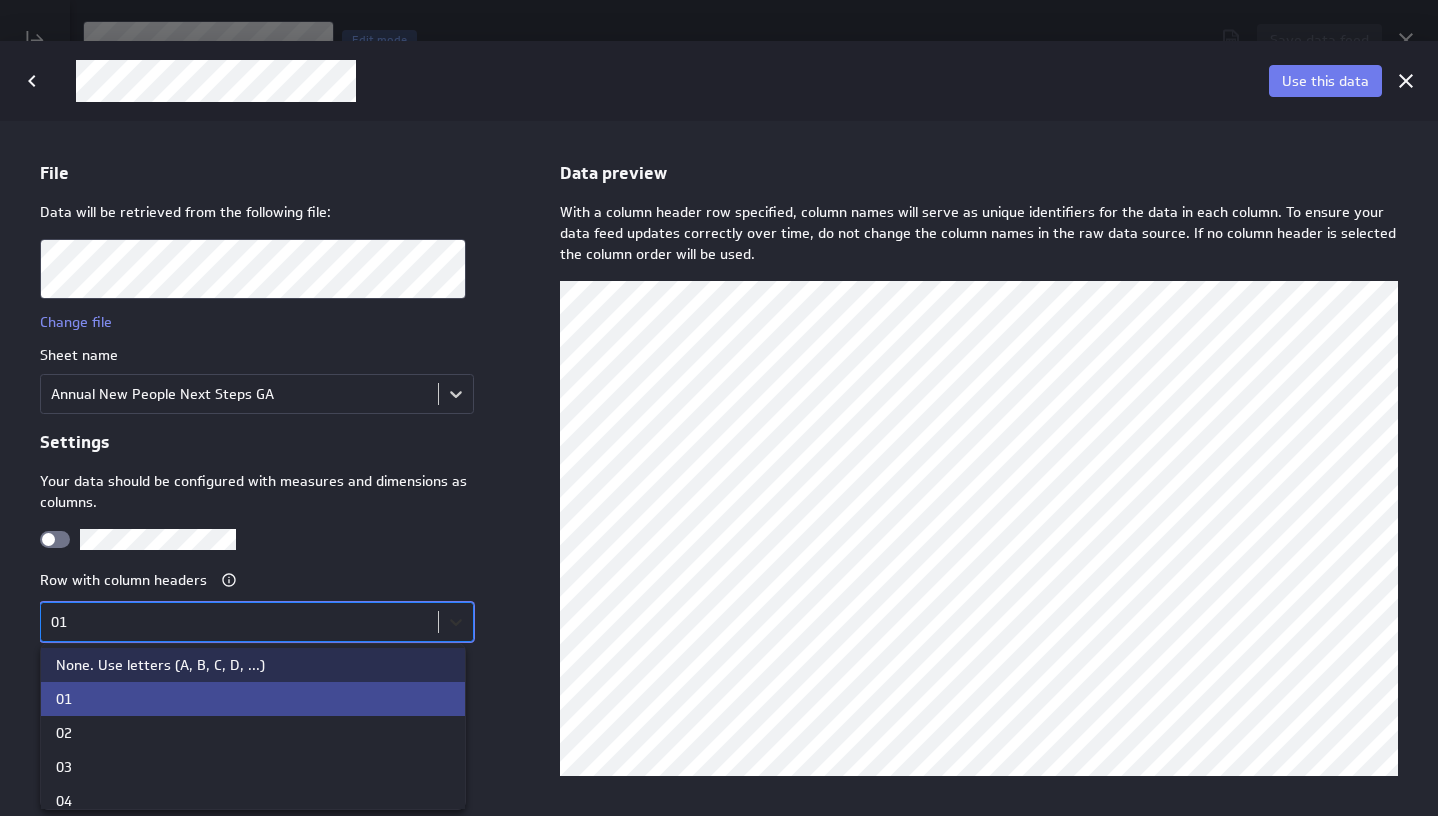 click on "File Data will be retrieved from the following file: Change file Sheet name Annual New People Next Steps GA Settings Your data should be configured with measures and dimensions as columns. Row with column headers option None. Use letters (A, B, C, D, ...) focused, 1 of 21. 21 results available. Use Up and Down to choose options, press Enter to select the currently focused option, press Escape to exit the menu, press Tab to select the option and exit the menu. 01 All rows before the column headers will be excluded. Data preview With a column header row specified, column names will serve as unique identifiers for the data in each column. To ensure your data feed updates correctly over time, do not change the column names in the raw data source. If no column header is selected the column order will be used.
01" at bounding box center (719, 467) 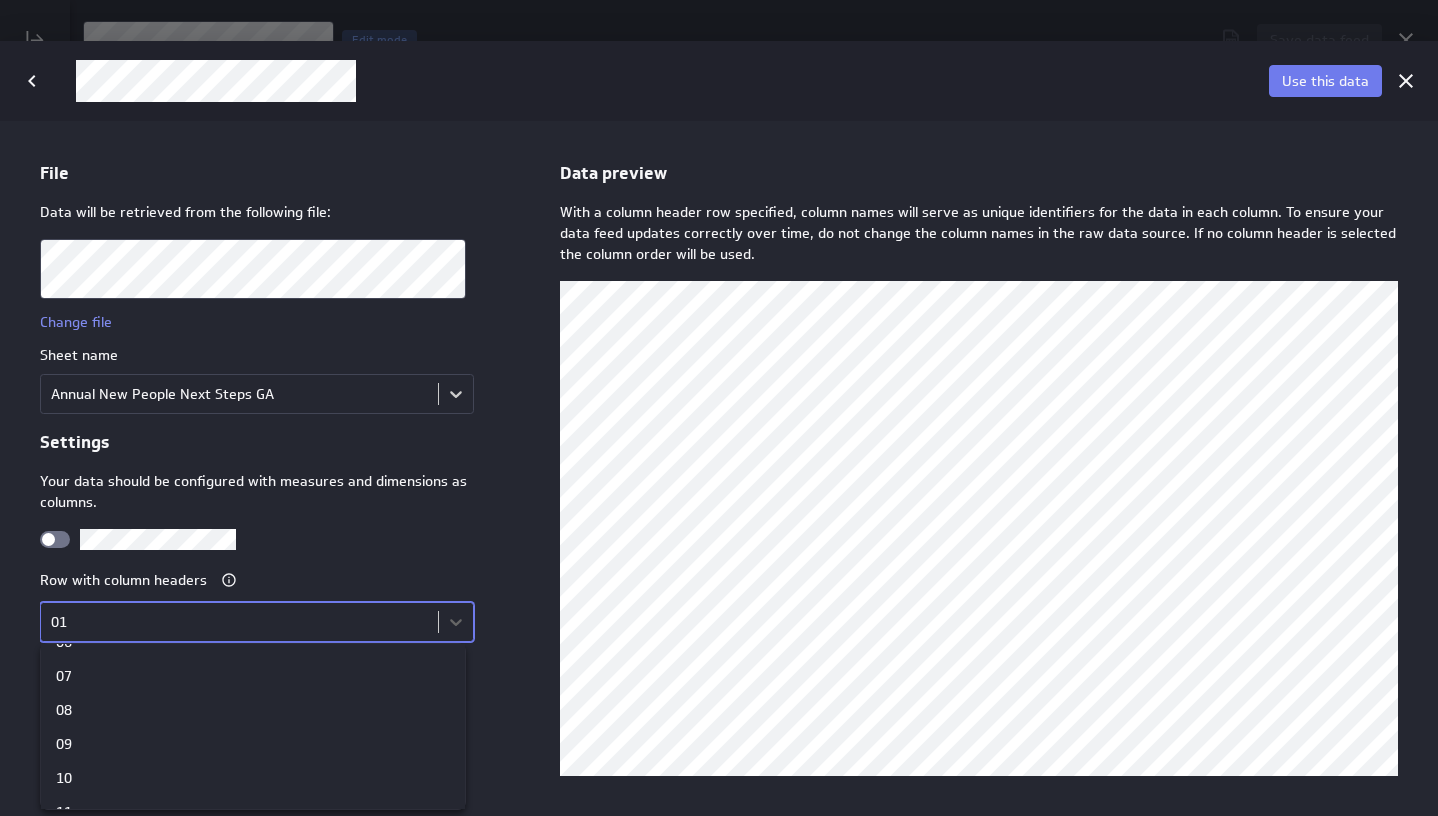 scroll, scrollTop: 289, scrollLeft: 0, axis: vertical 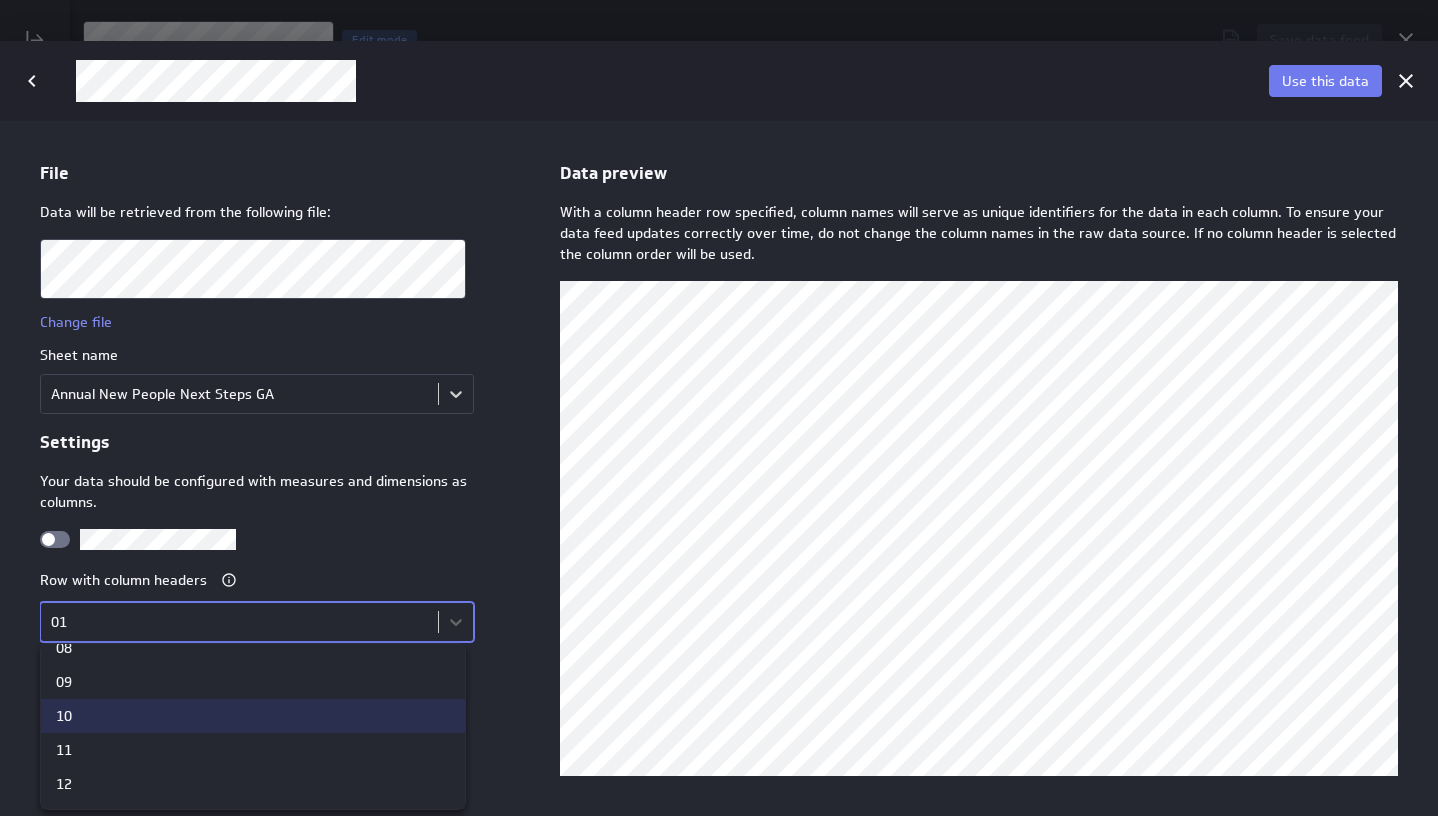 click on "10" at bounding box center (253, 715) 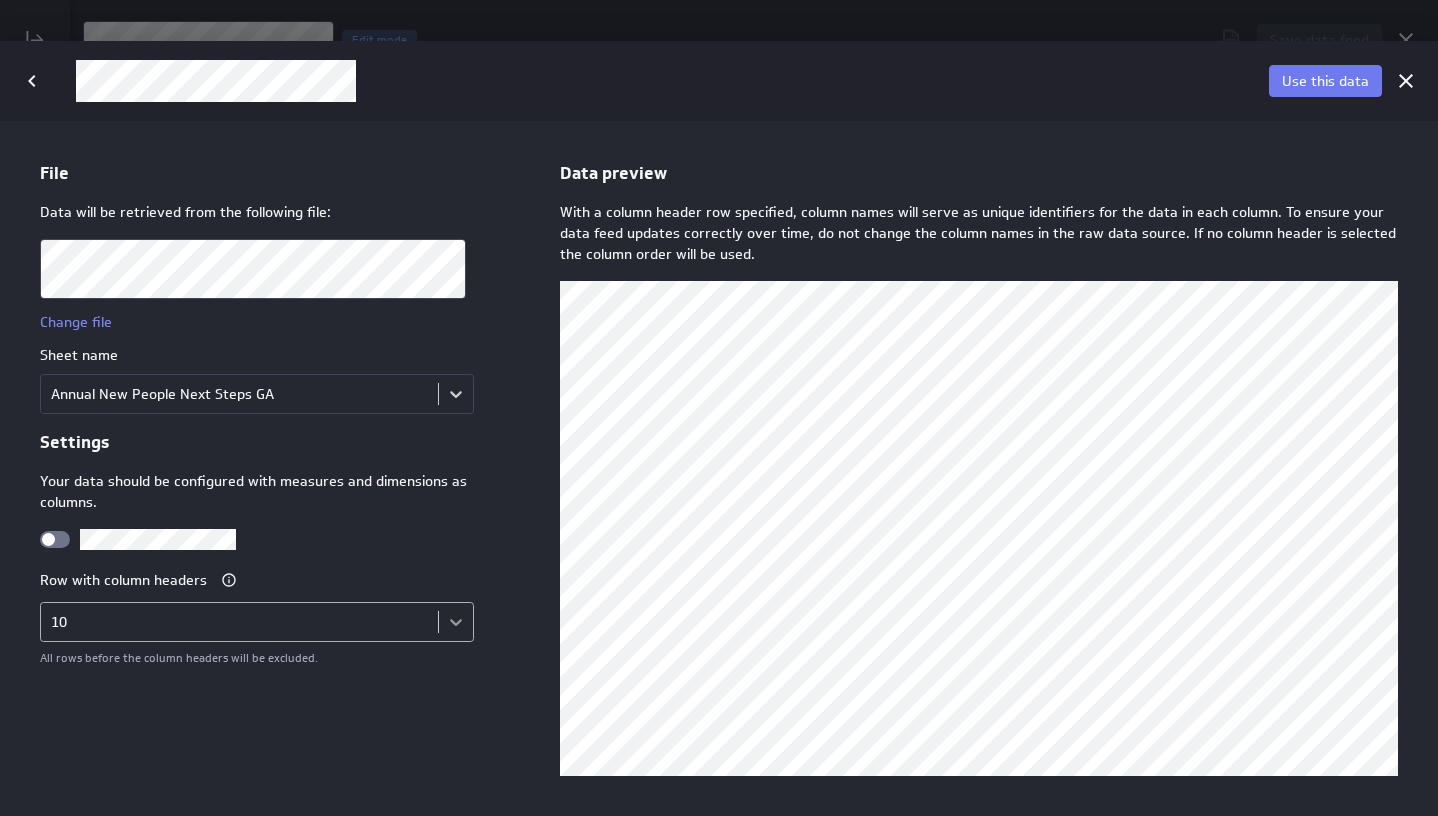 click on "File Data will be retrieved from the following file: Change file Sheet name Annual New People Next Steps GA Settings Your data should be configured with measures and dimensions as columns. Row with column headers 10 All rows before the column headers will be excluded. Data preview With a column header row specified, column names will serve as unique identifiers for the data in each column. To ensure your data feed updates correctly over time, do not change the column names in the raw data source. If no column header is selected the column order will be used.
Klips  Help Account What's New Help Sign Out" at bounding box center [719, 467] 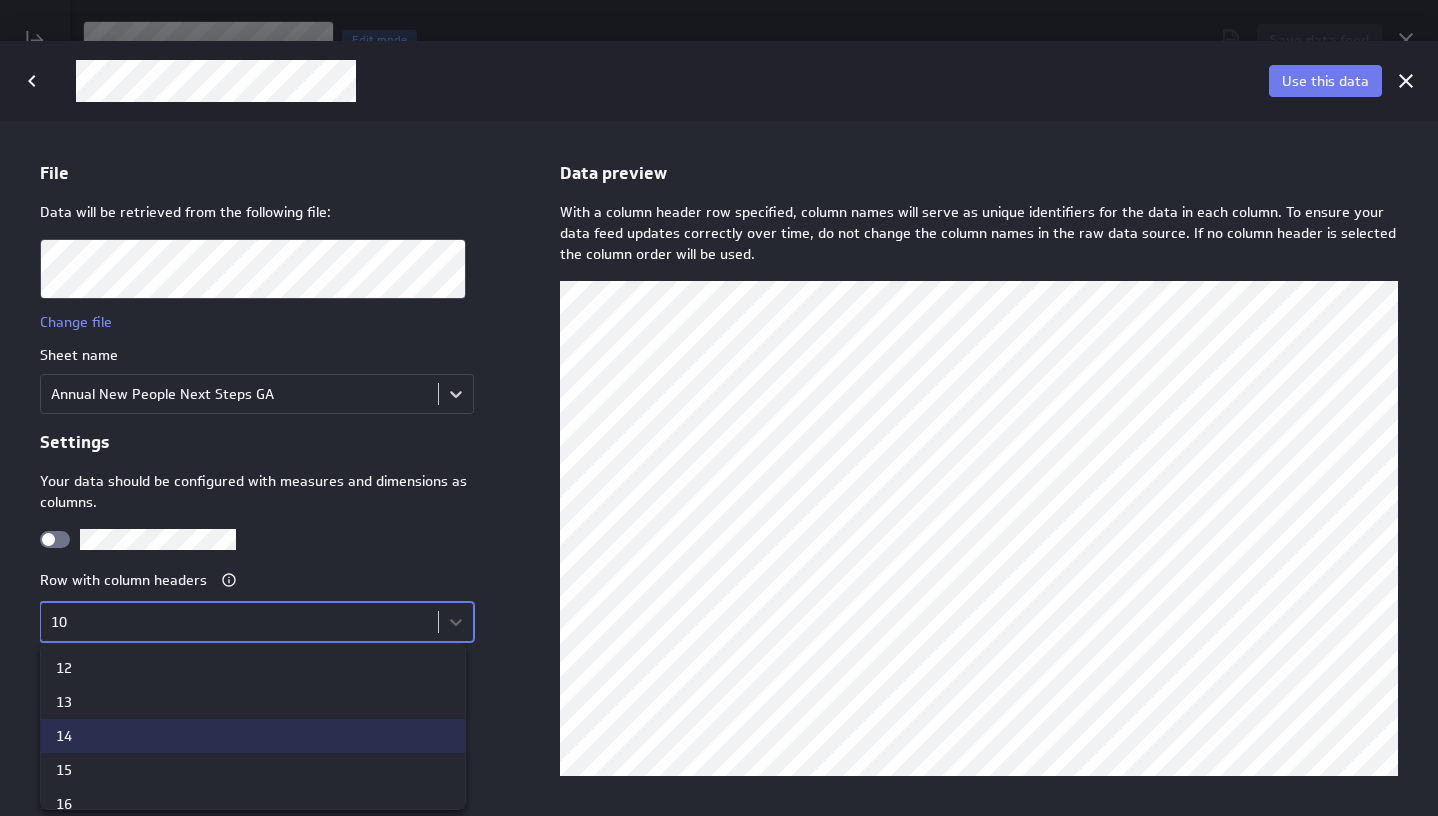 scroll, scrollTop: 408, scrollLeft: 0, axis: vertical 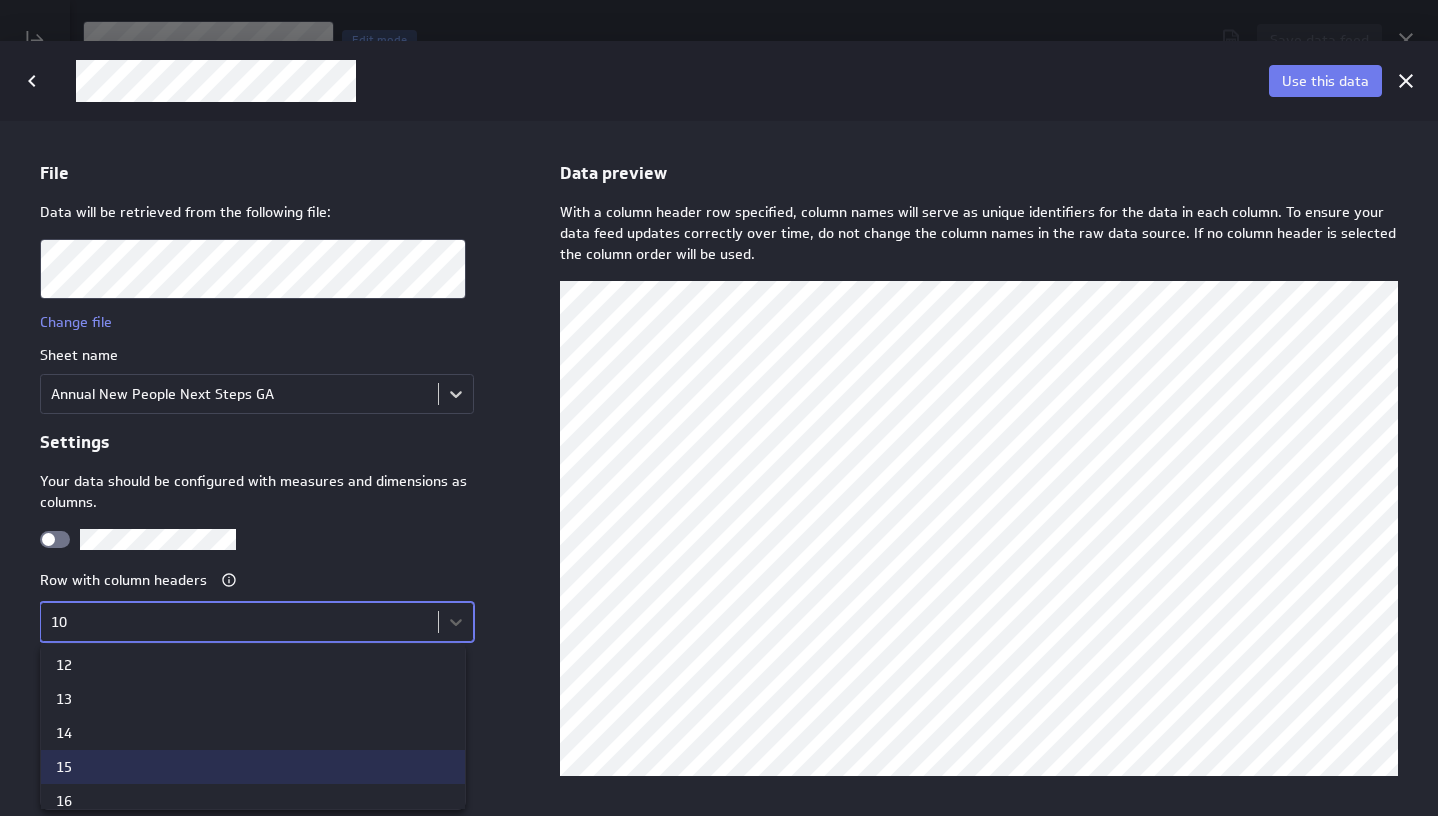 click on "15" at bounding box center [253, 766] 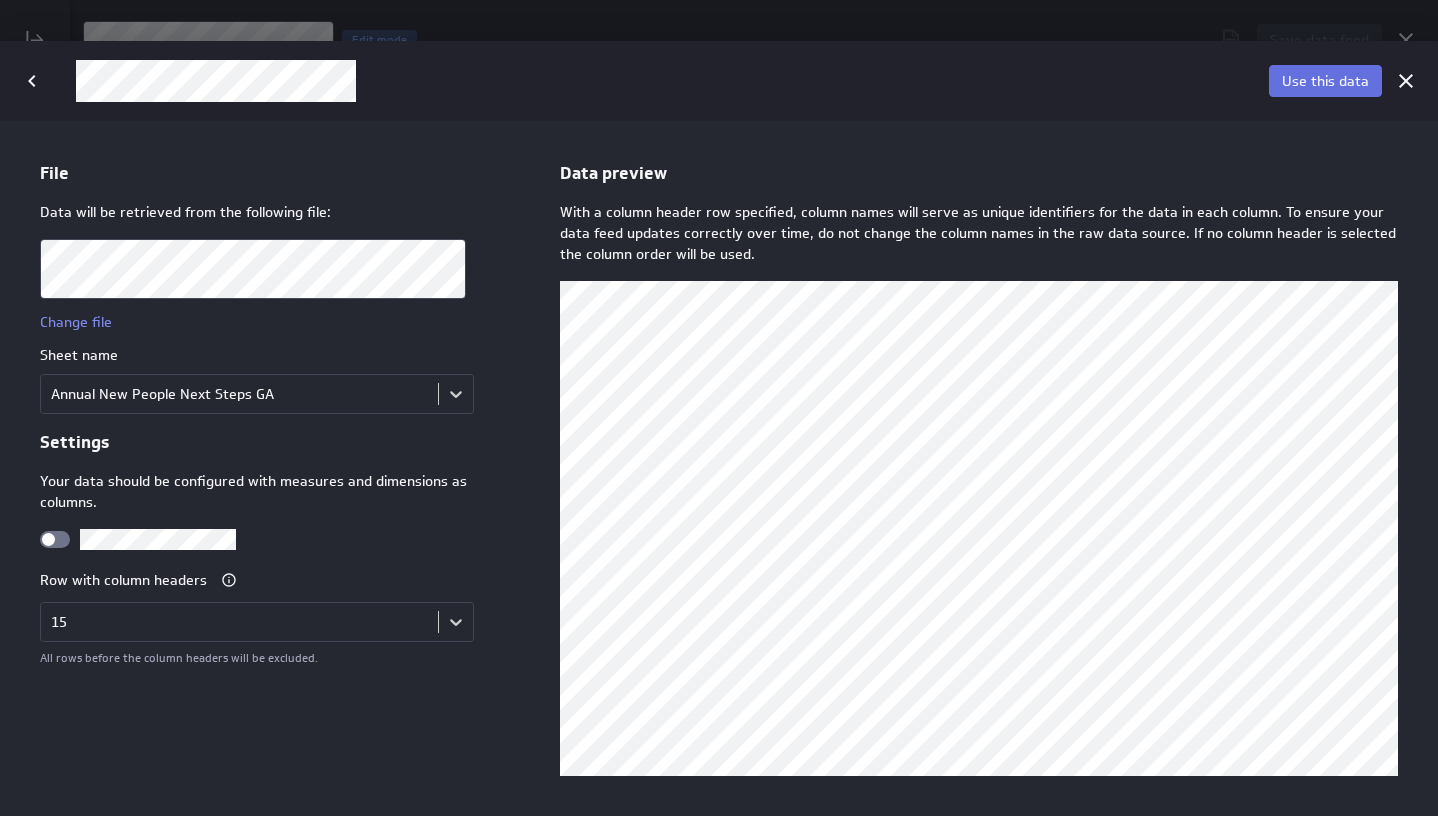 click on "Use this data" at bounding box center [1325, 81] 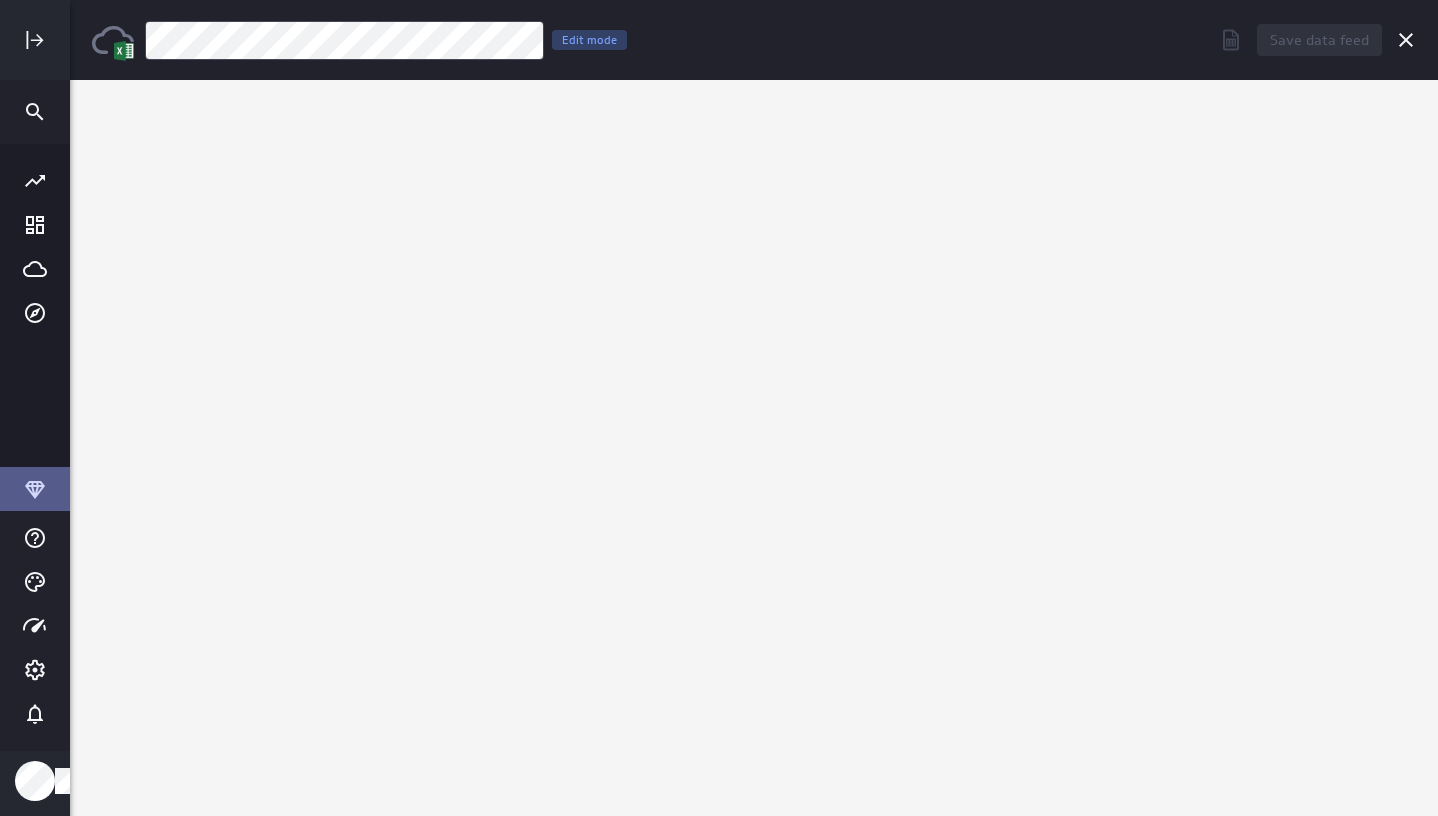scroll, scrollTop: 0, scrollLeft: 0, axis: both 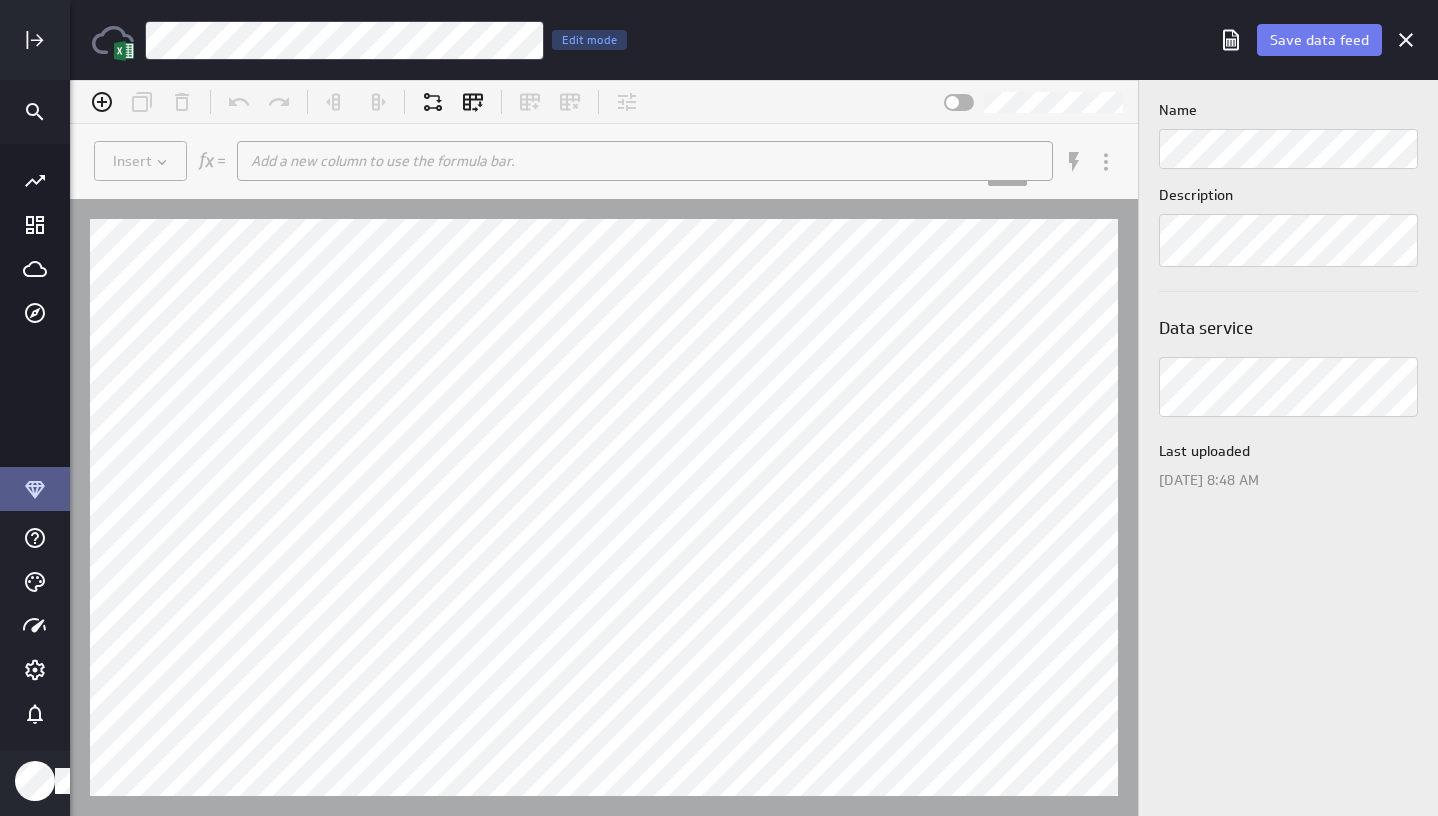 click at bounding box center [35, 489] 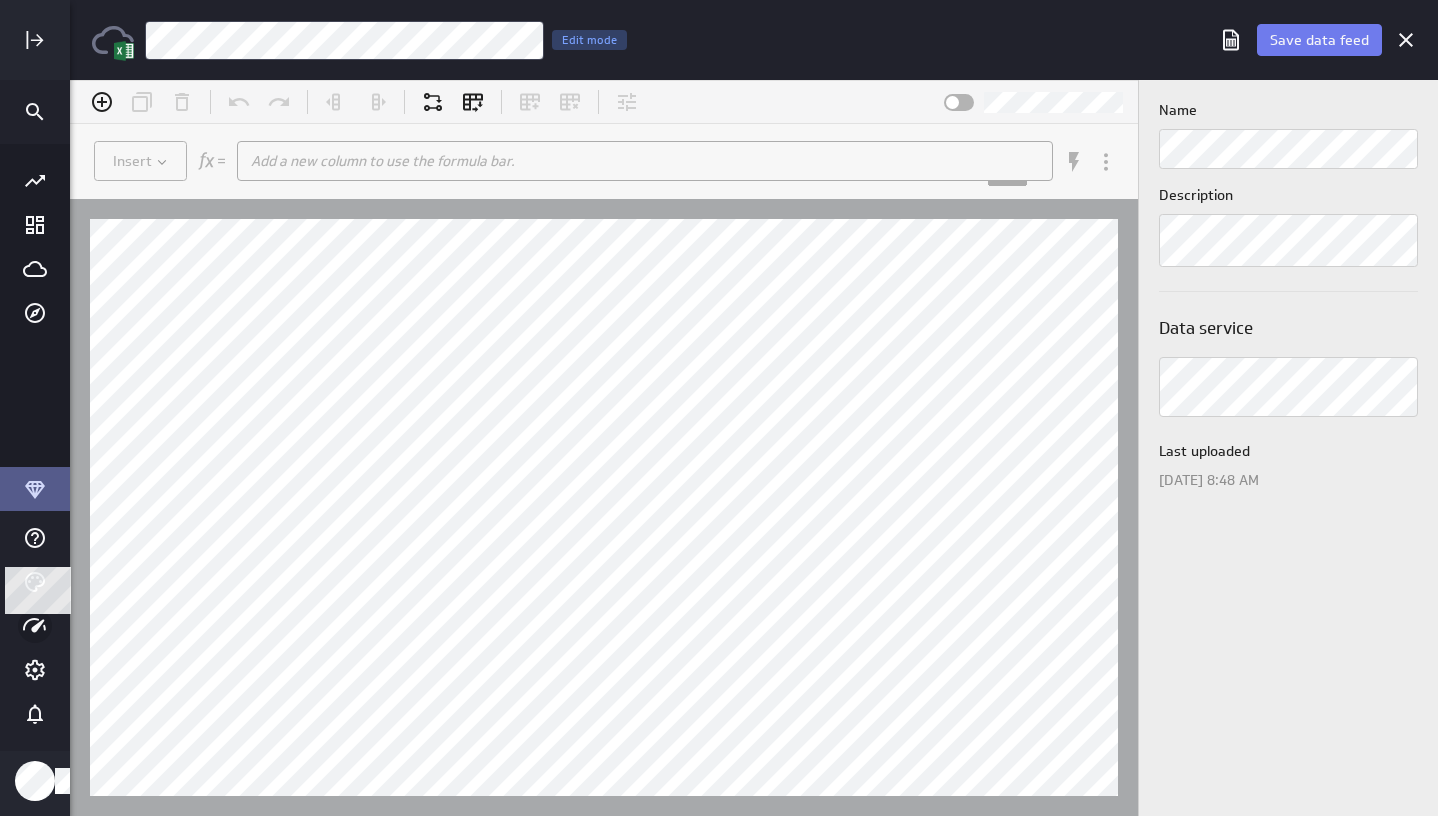 click 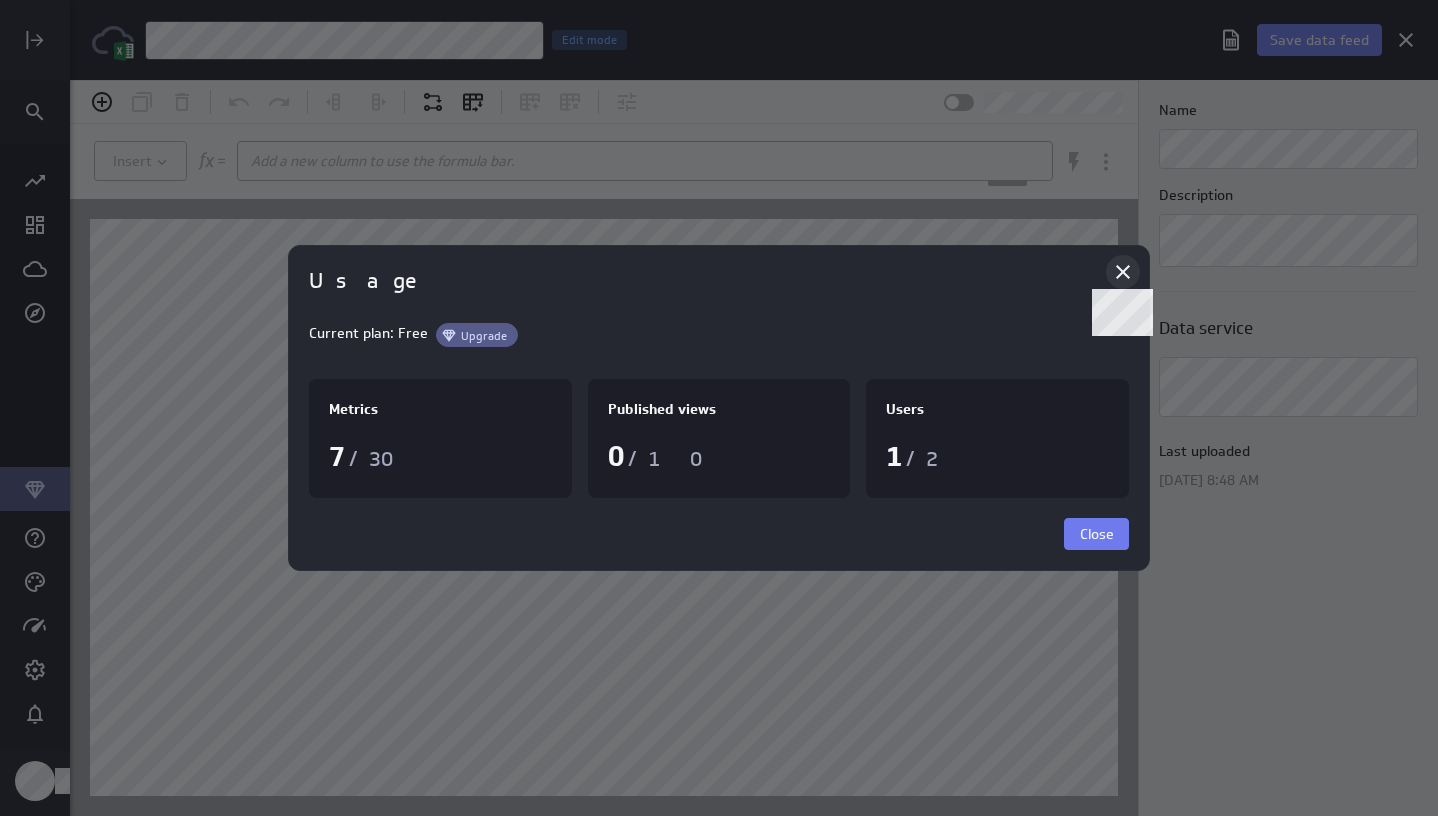 drag, startPoint x: 1129, startPoint y: 270, endPoint x: 1059, endPoint y: 190, distance: 106.30146 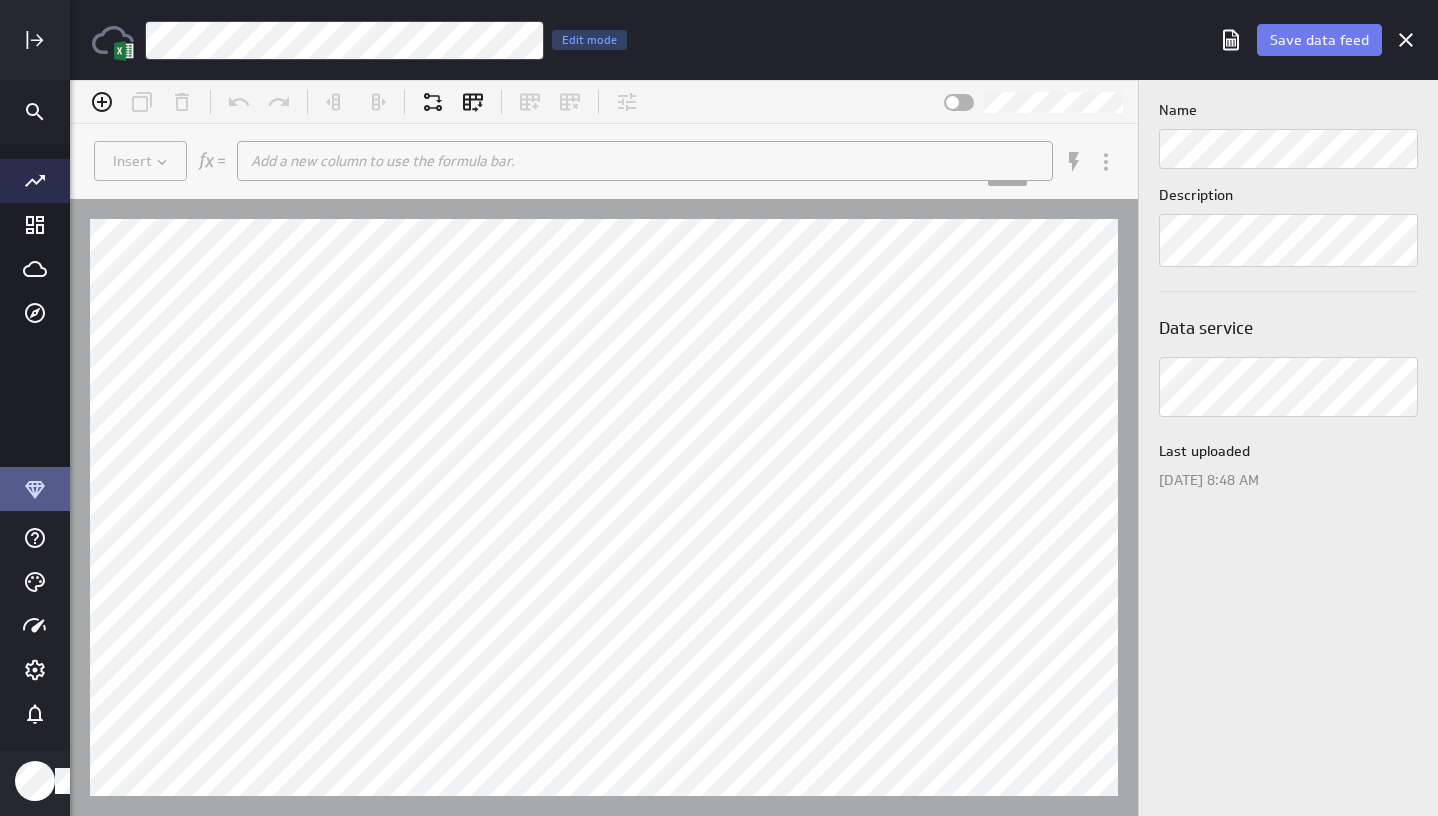 click at bounding box center (35, 181) 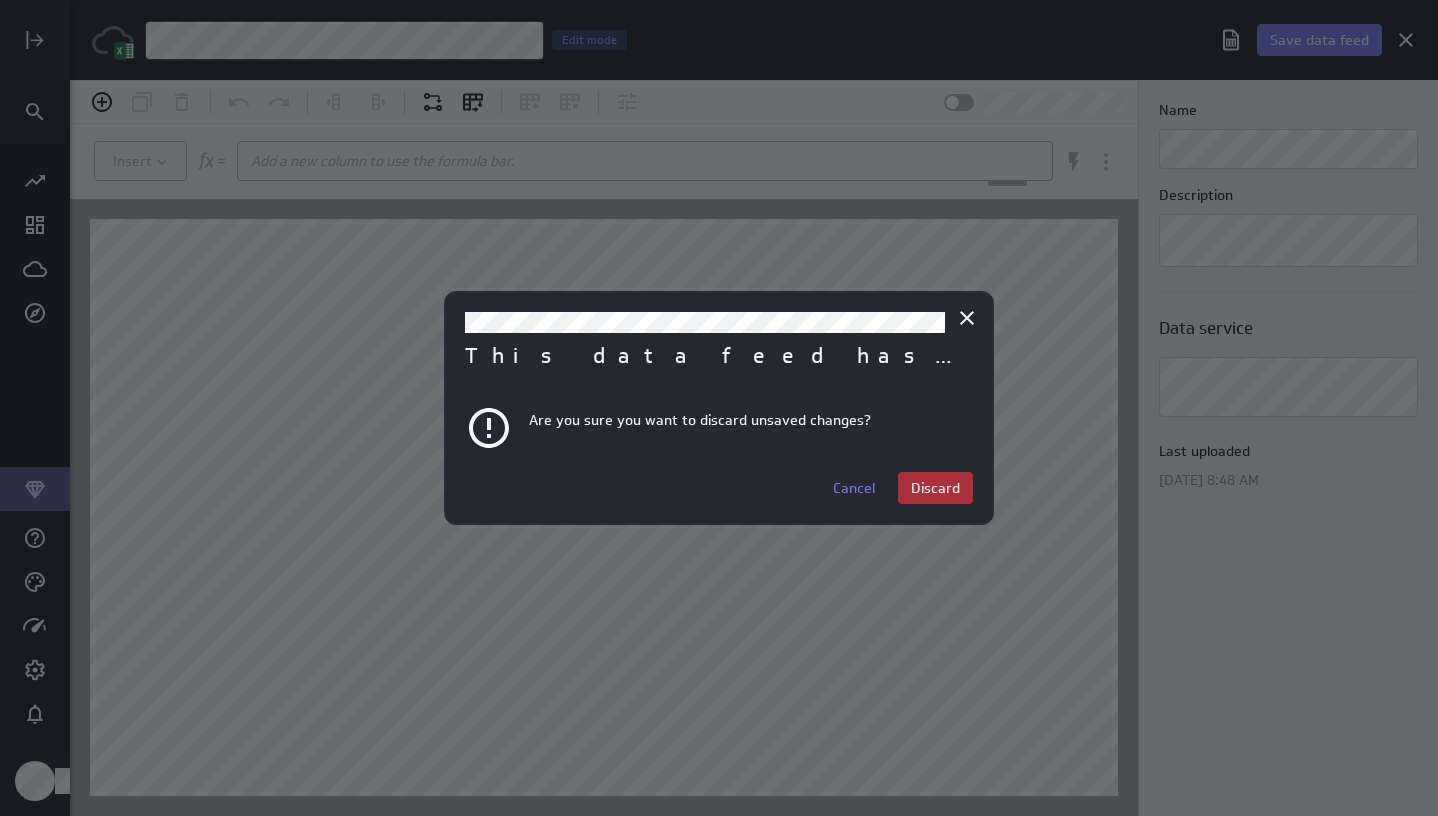 click on "Discard" at bounding box center (935, 488) 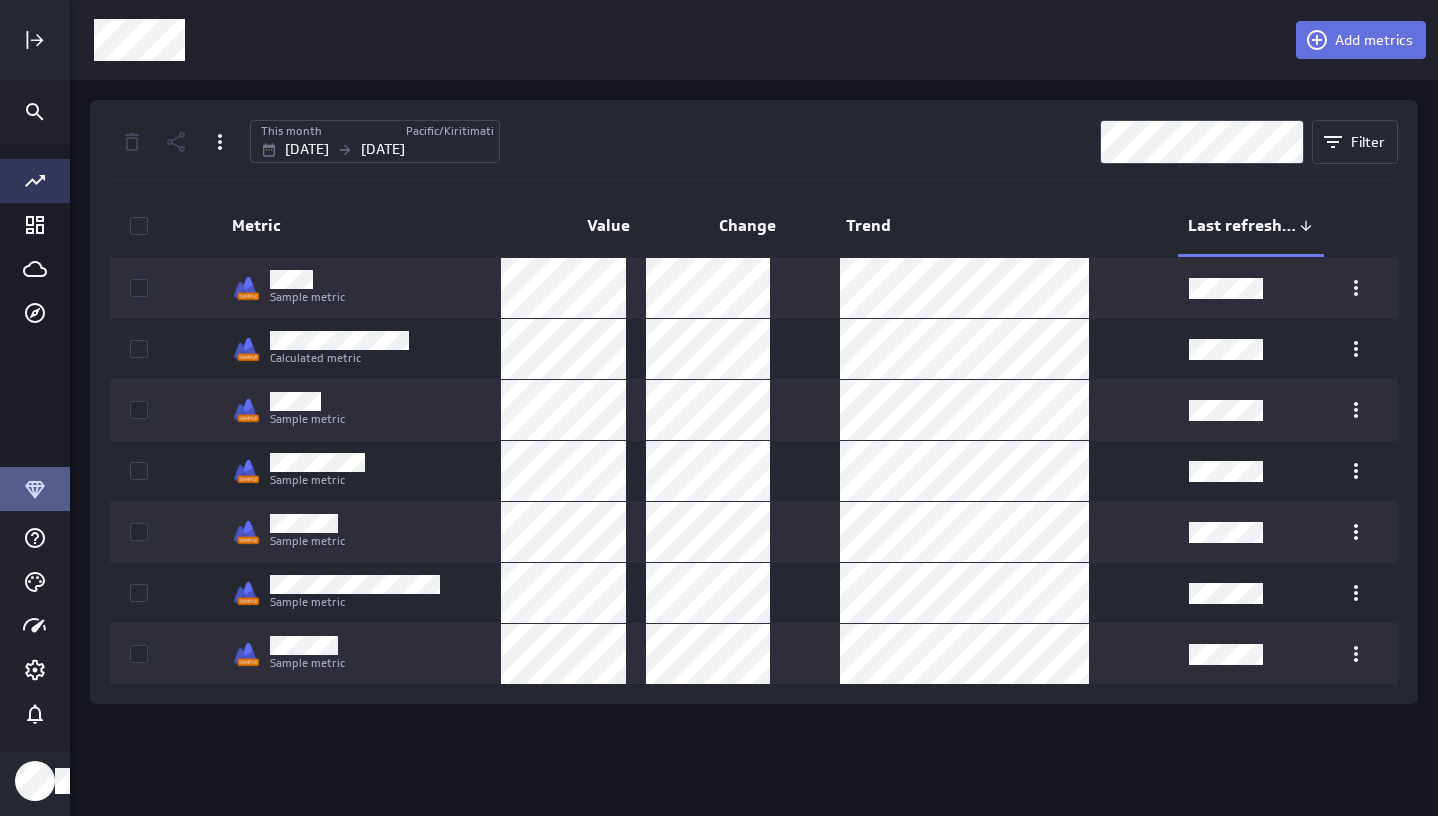 click on "Add metrics" at bounding box center [1374, 40] 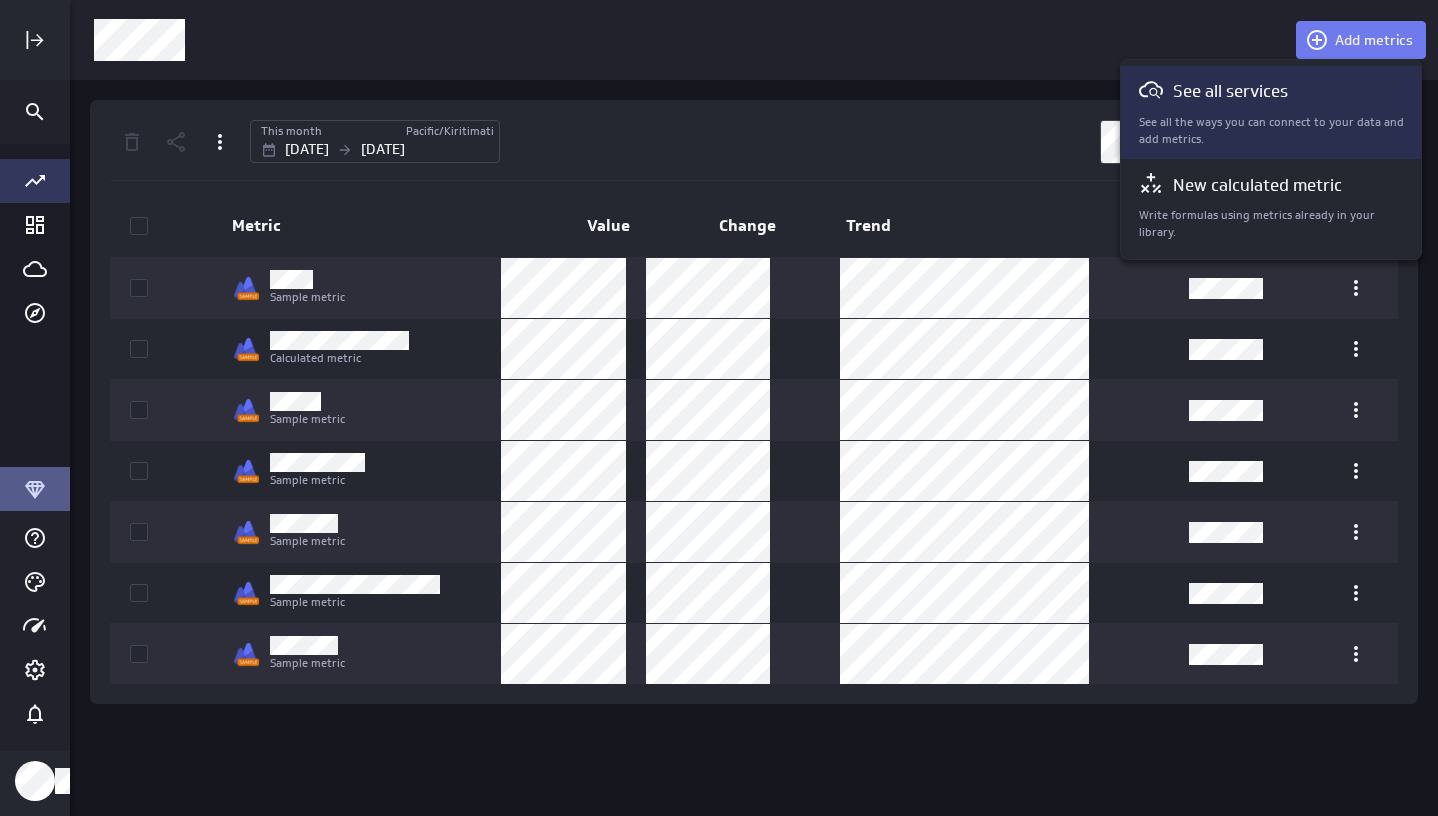 click on "See all services See all the ways you can connect to your data and add metrics." at bounding box center (1272, 112) 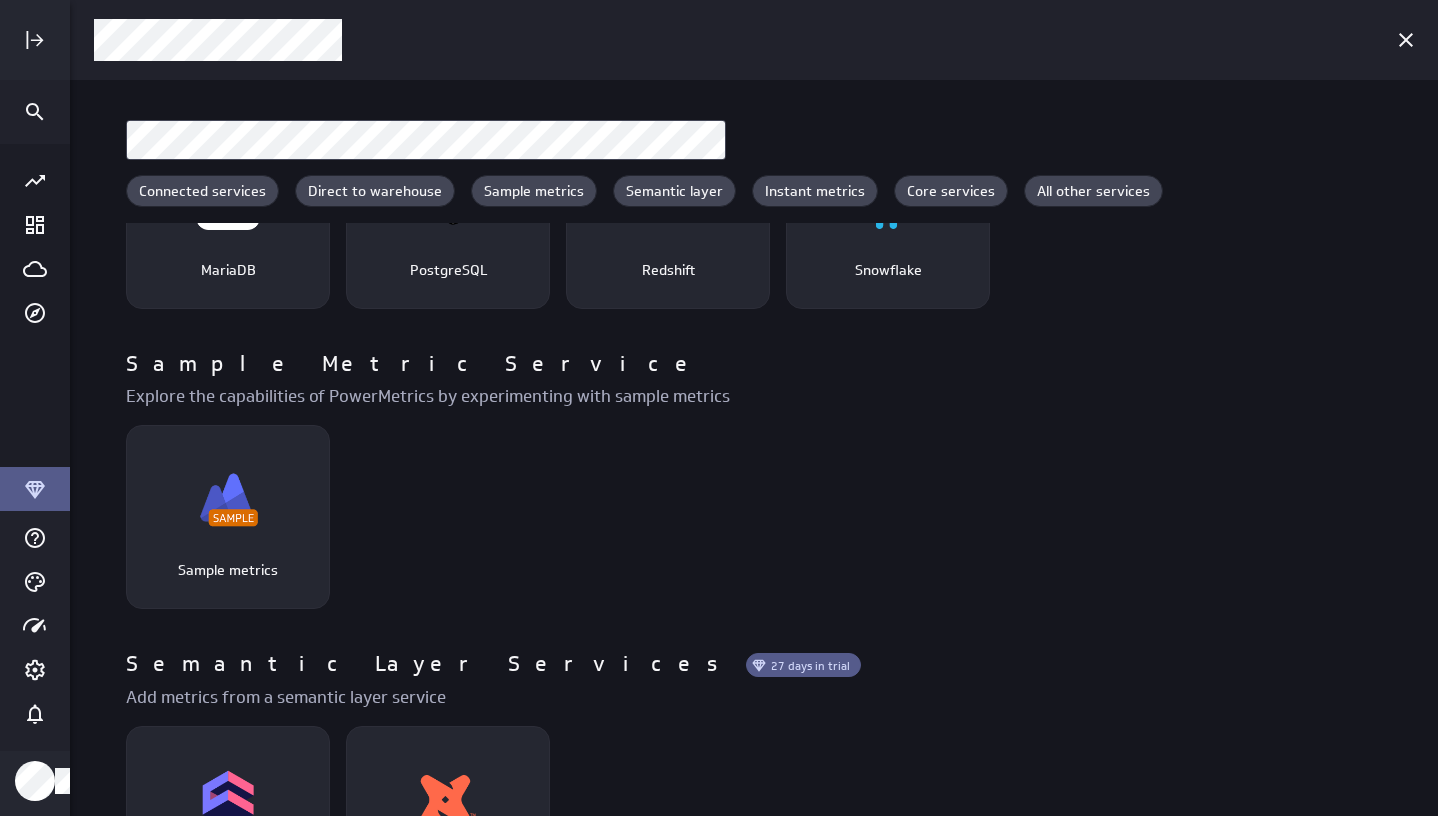 scroll, scrollTop: 0, scrollLeft: 0, axis: both 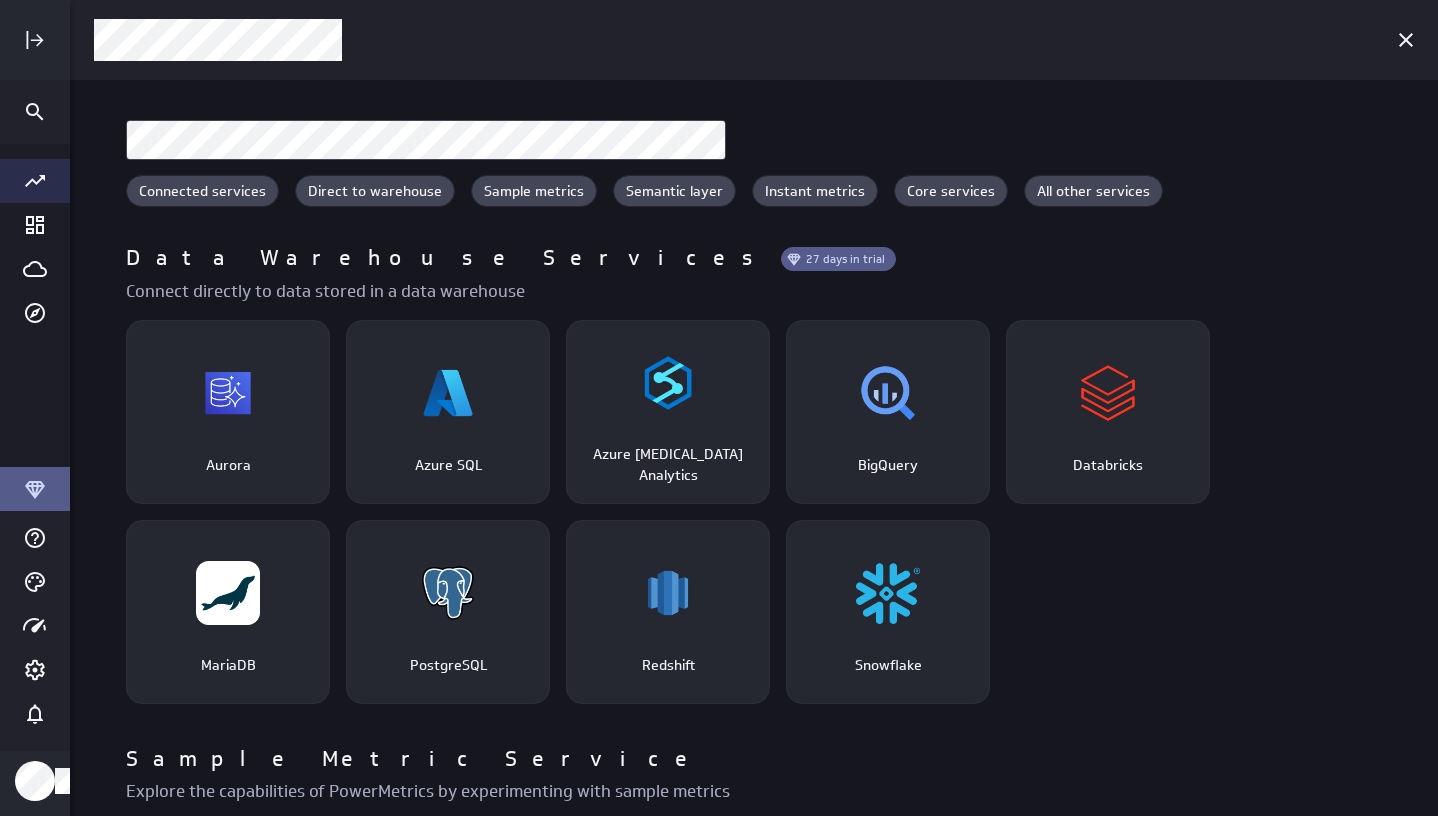 click 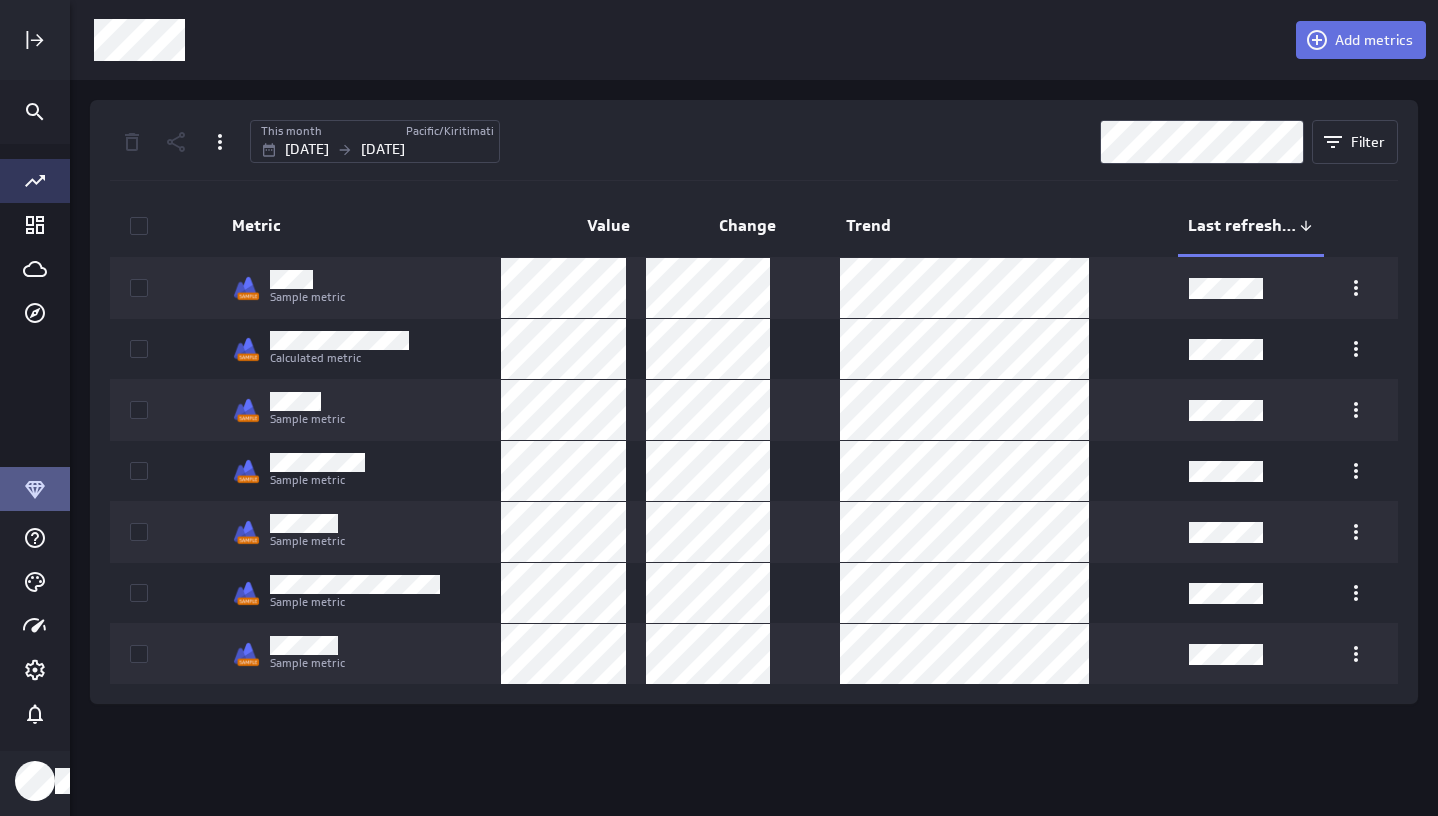 click on "Add metrics" at bounding box center [1374, 40] 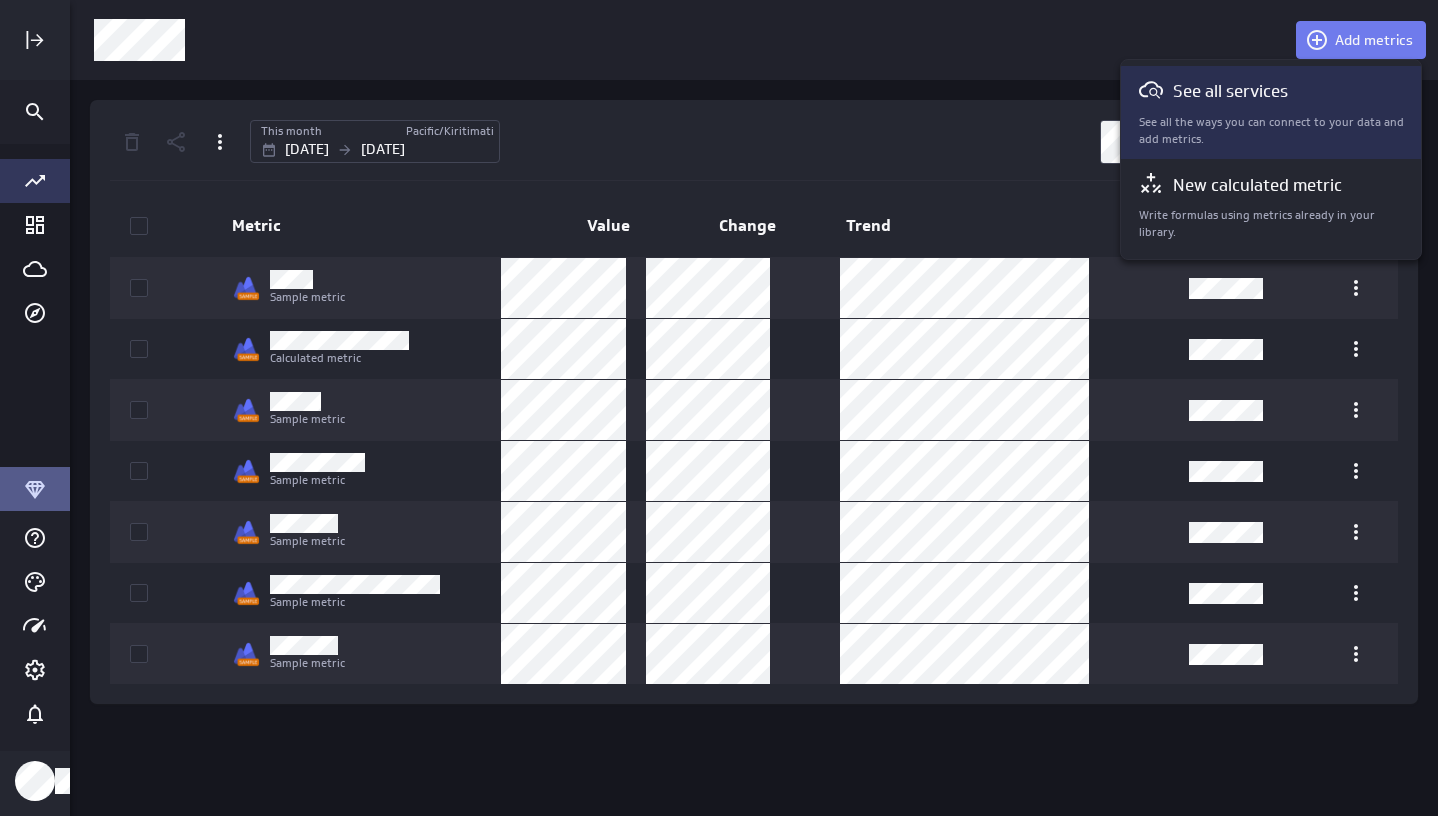 click on "See all services" at bounding box center [1230, 91] 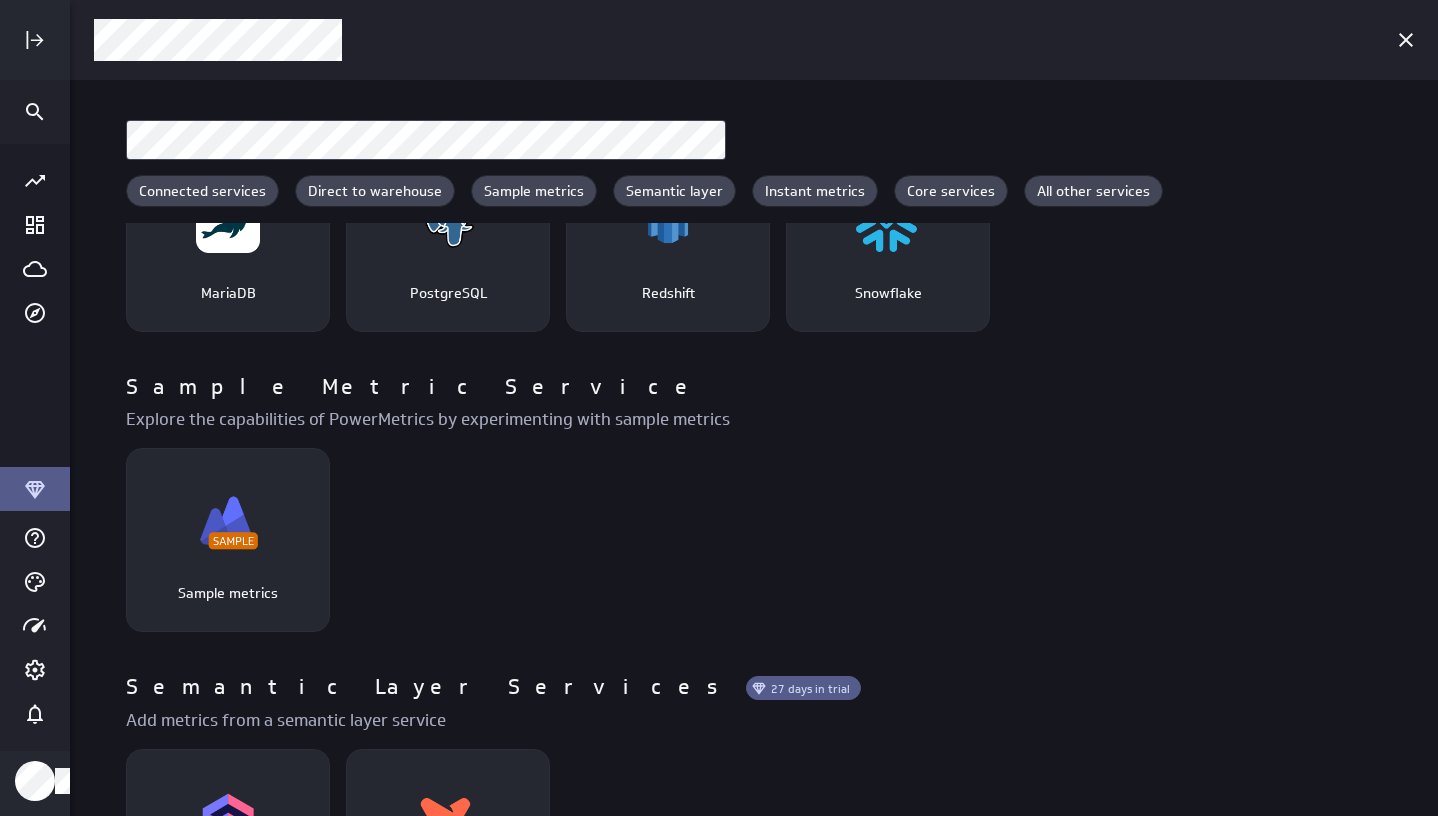 scroll, scrollTop: 0, scrollLeft: 0, axis: both 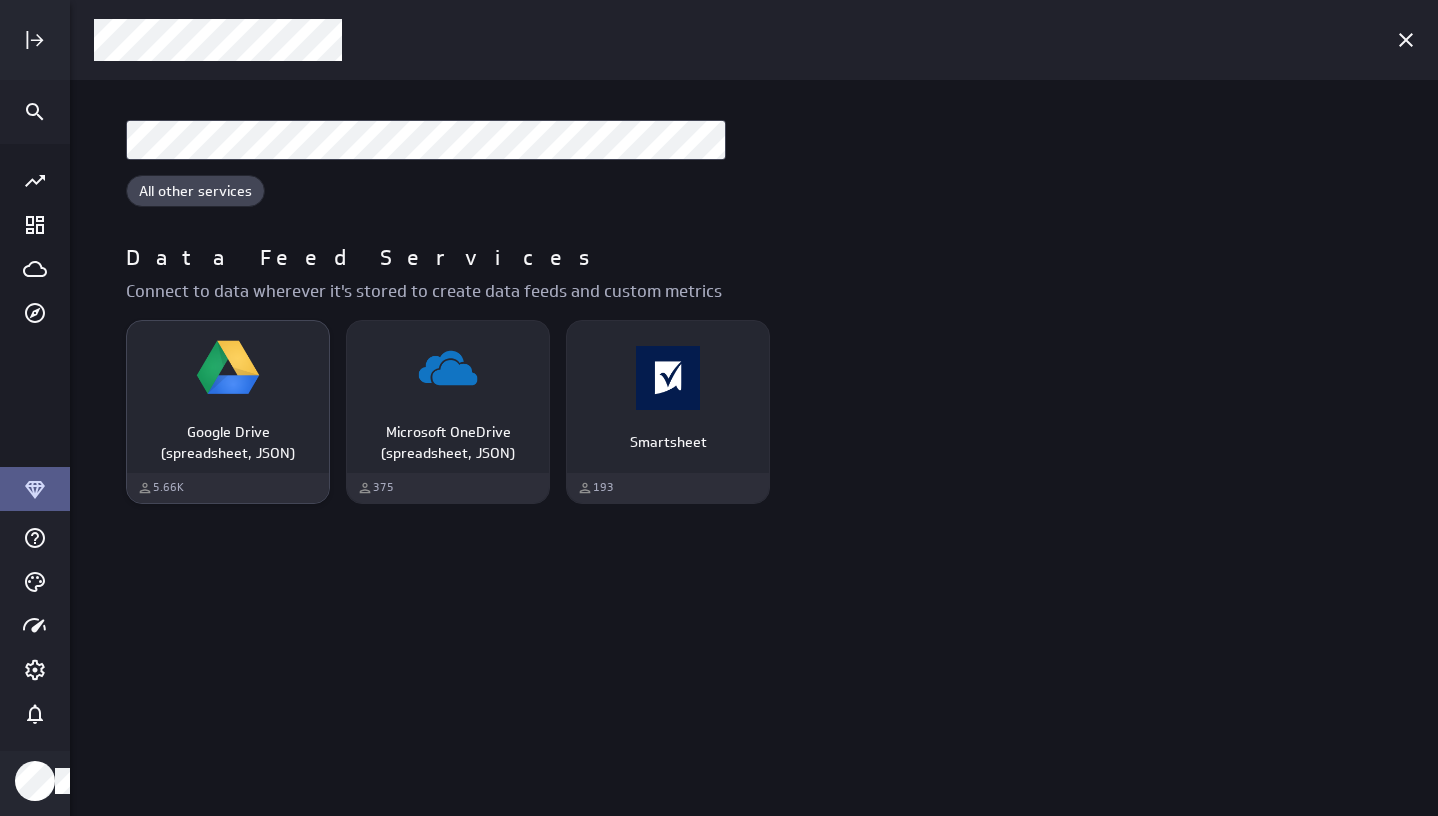 click at bounding box center [228, 368] 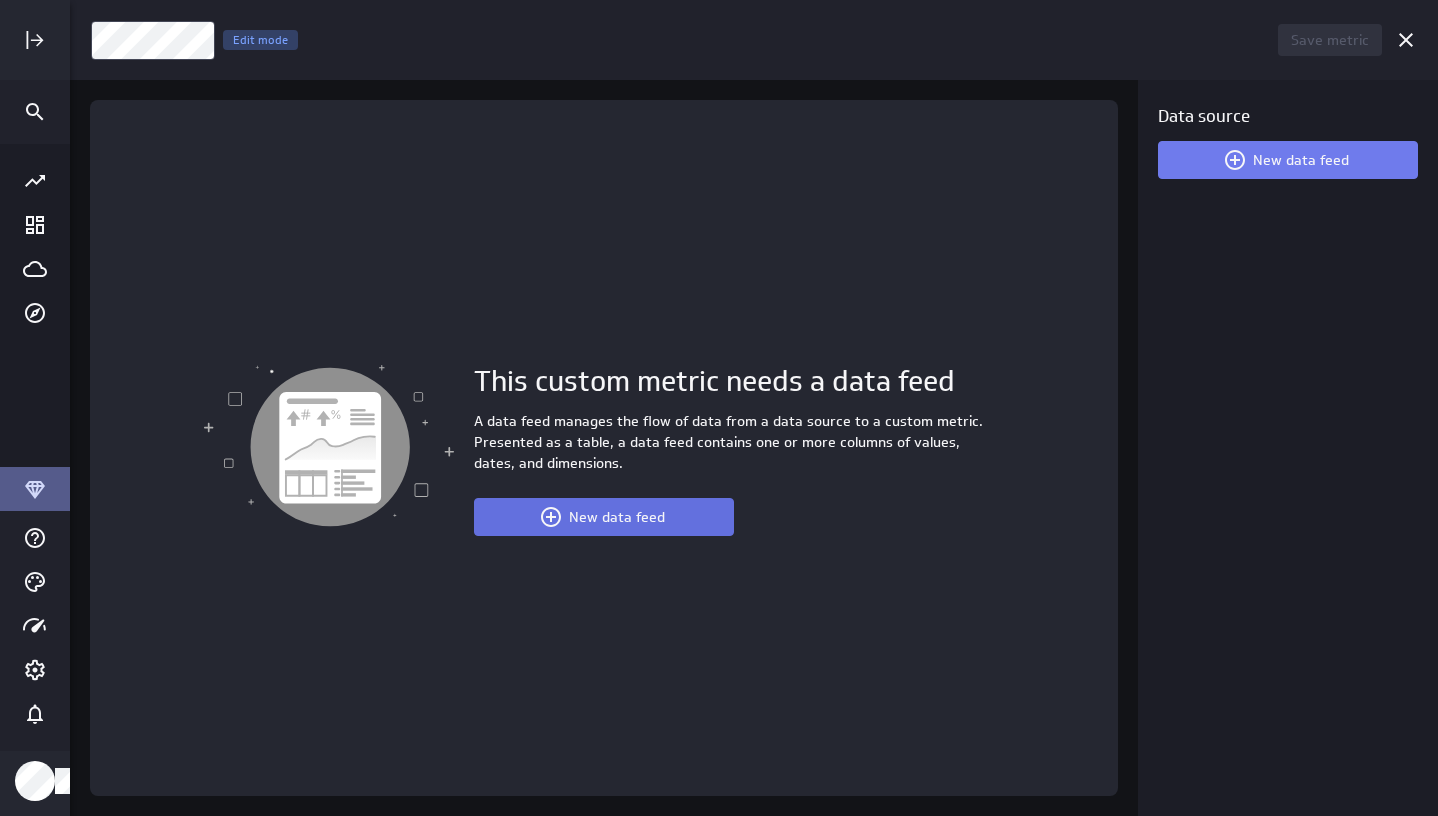 click on "New data feed" at bounding box center (617, 517) 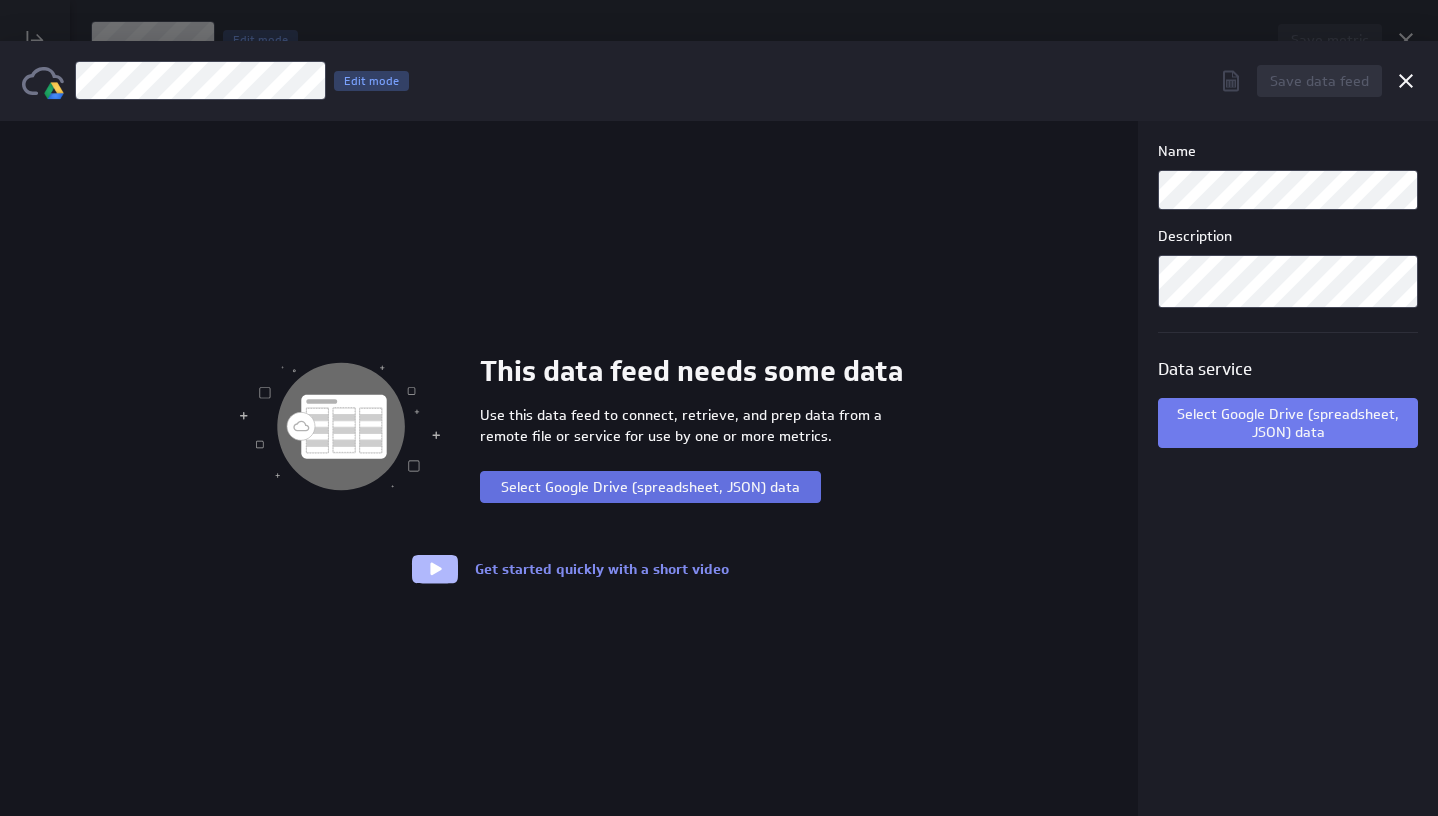 click on "Select Google Drive (spreadsheet, JSON) data" at bounding box center (650, 487) 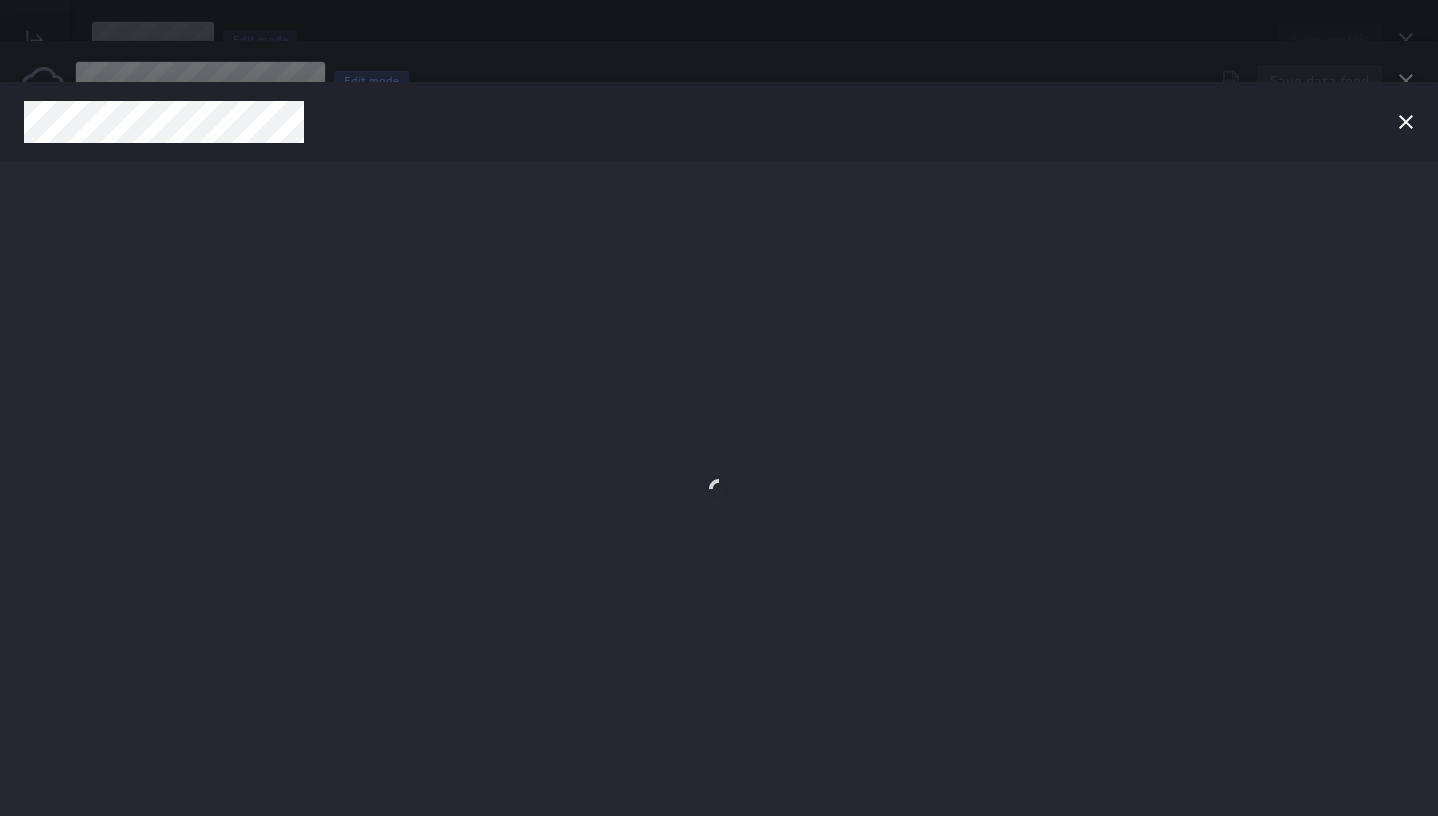 scroll, scrollTop: 0, scrollLeft: 0, axis: both 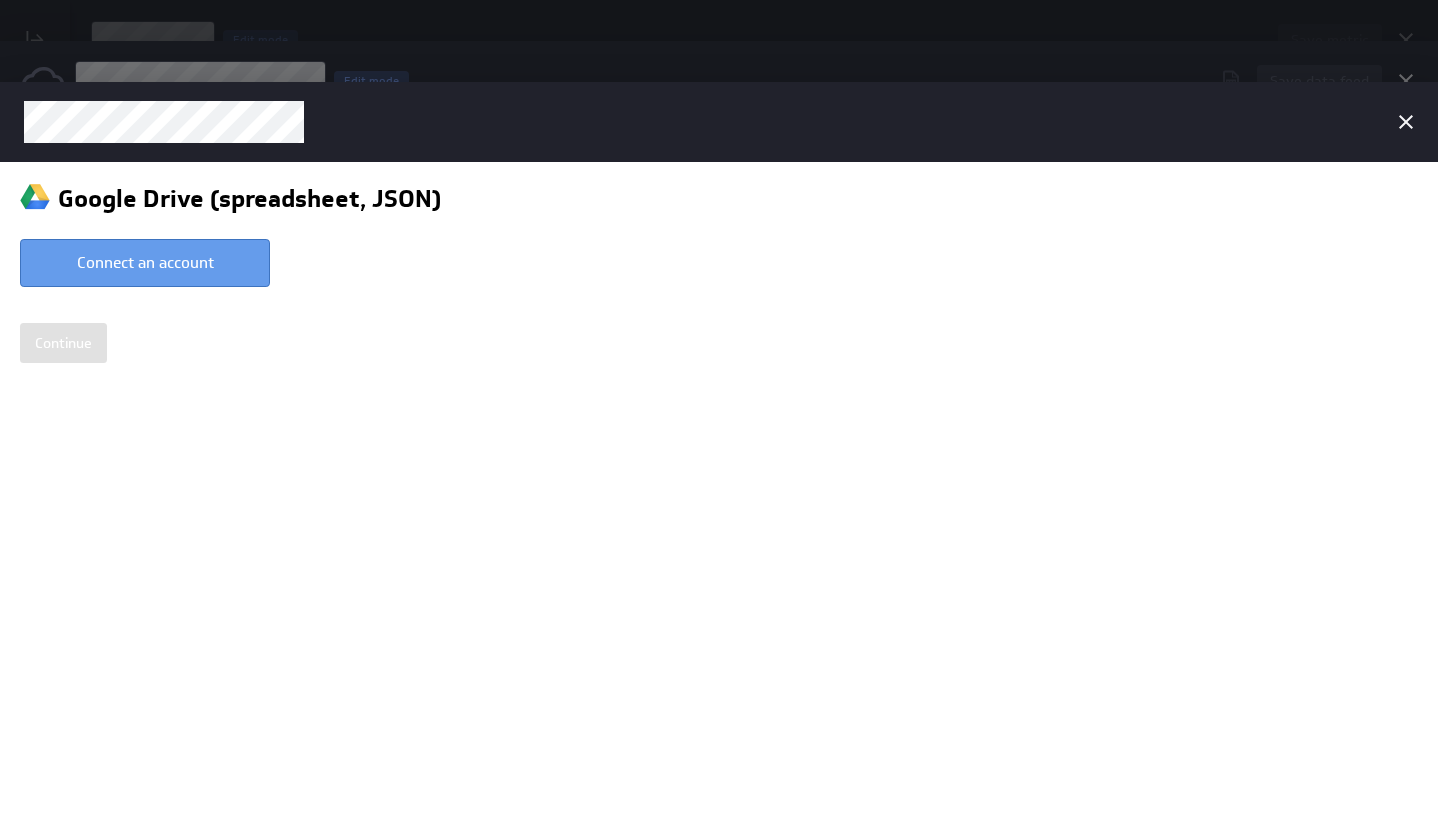 click on "Connect an account" at bounding box center (145, 262) 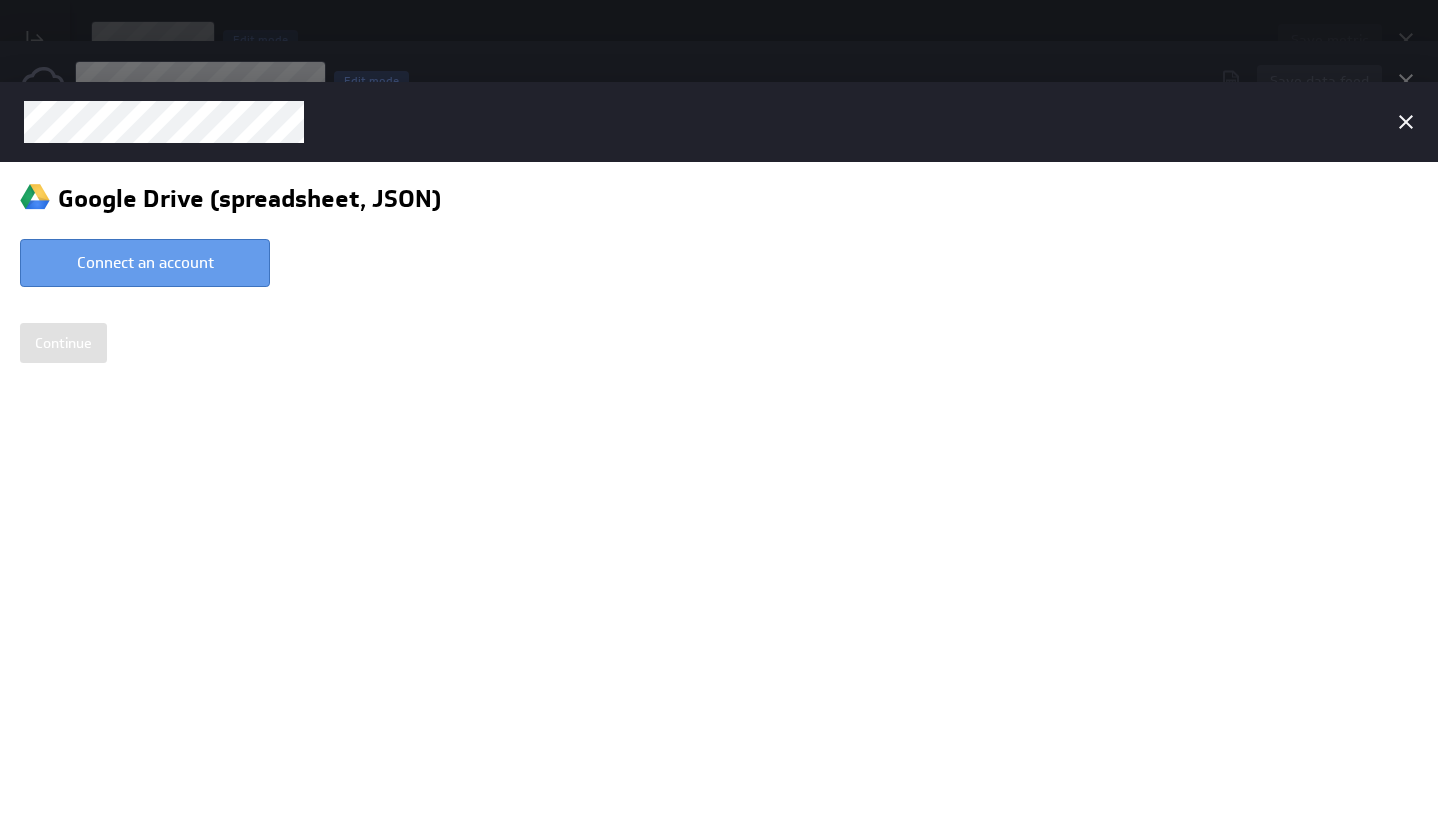 type on "[PERSON_NAME] @ Google created [DATE] 3:02 AM LINT" 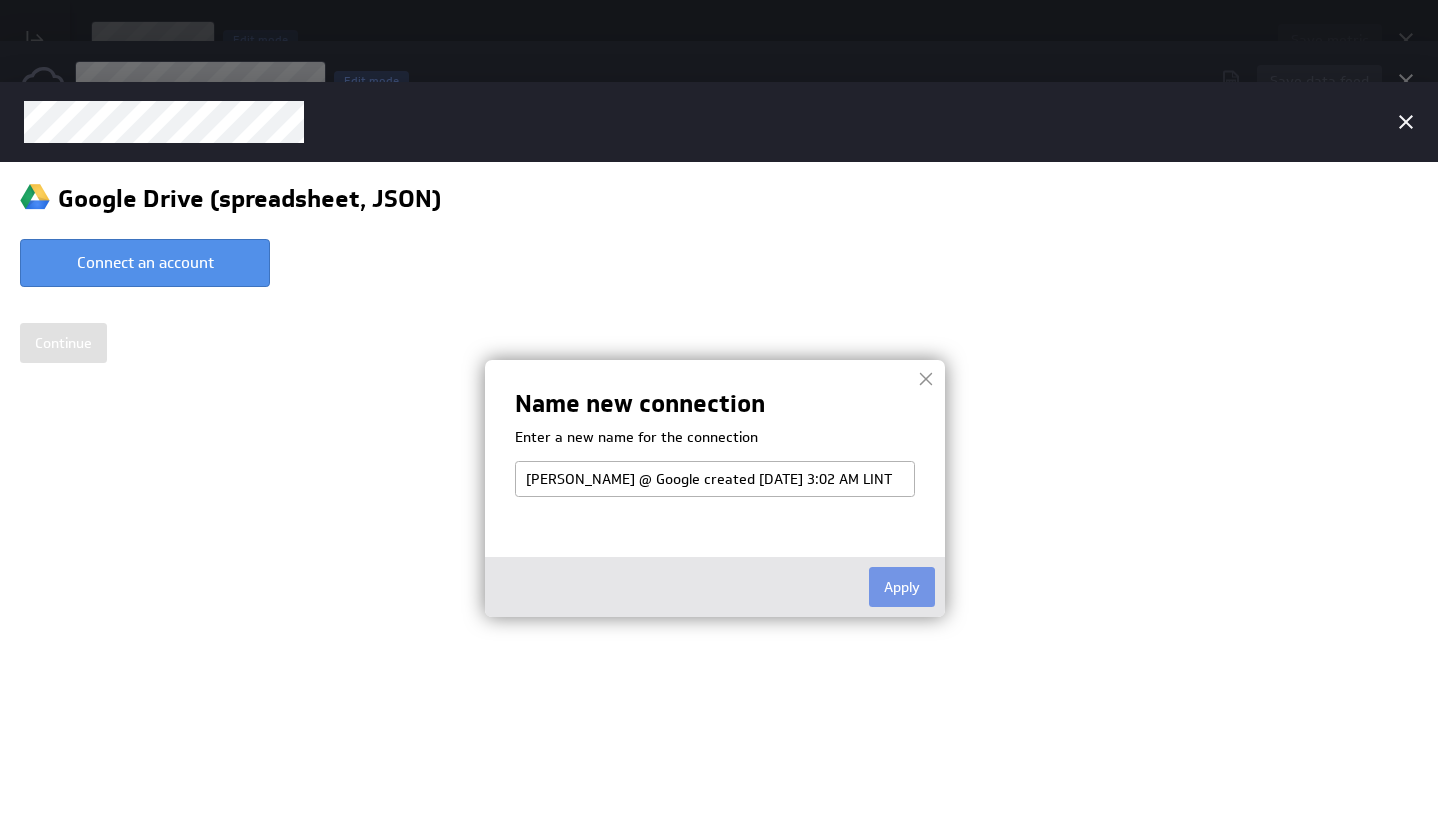 click on "Apply" at bounding box center [715, 586] 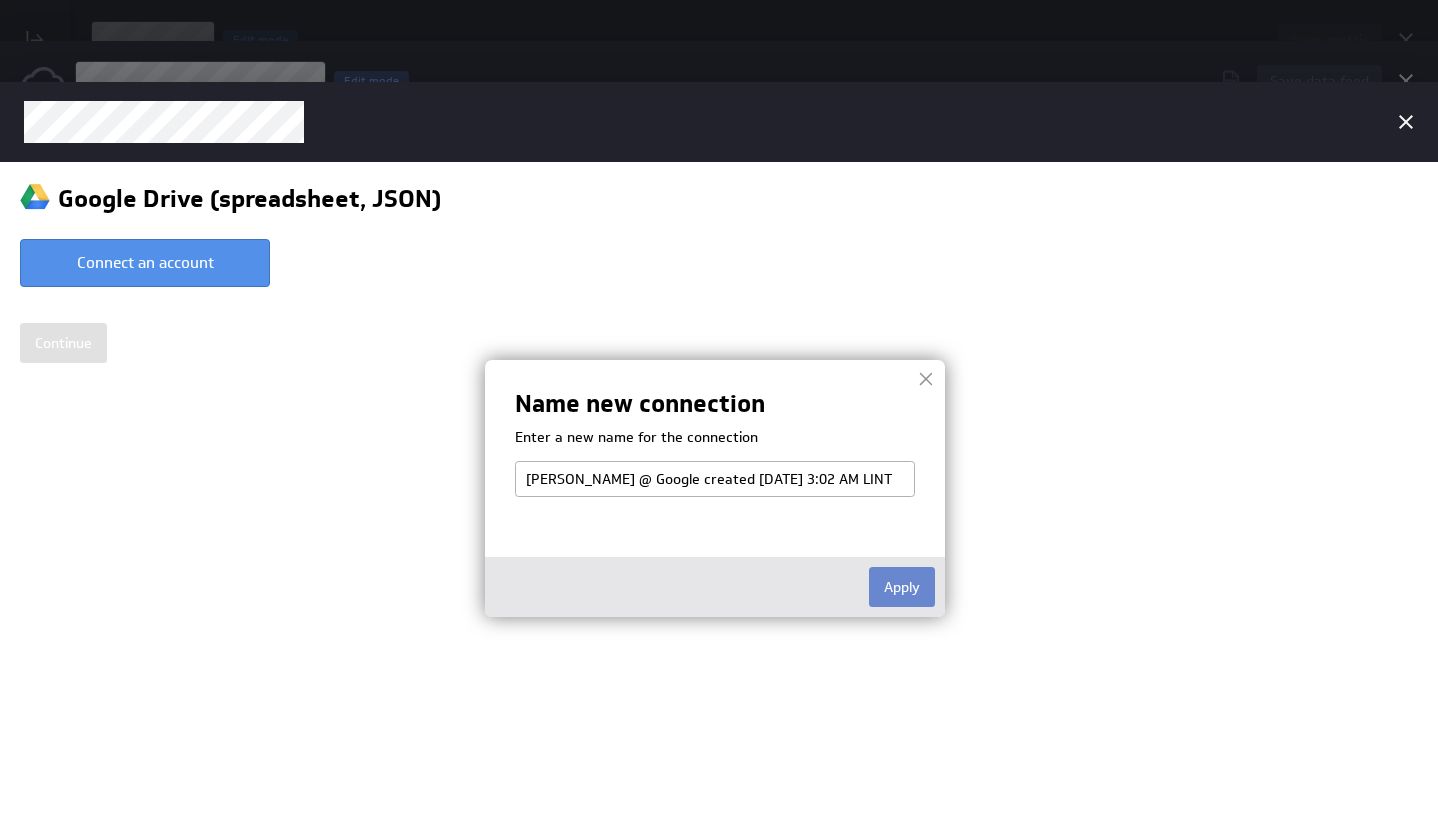 click on "Apply" at bounding box center (902, 586) 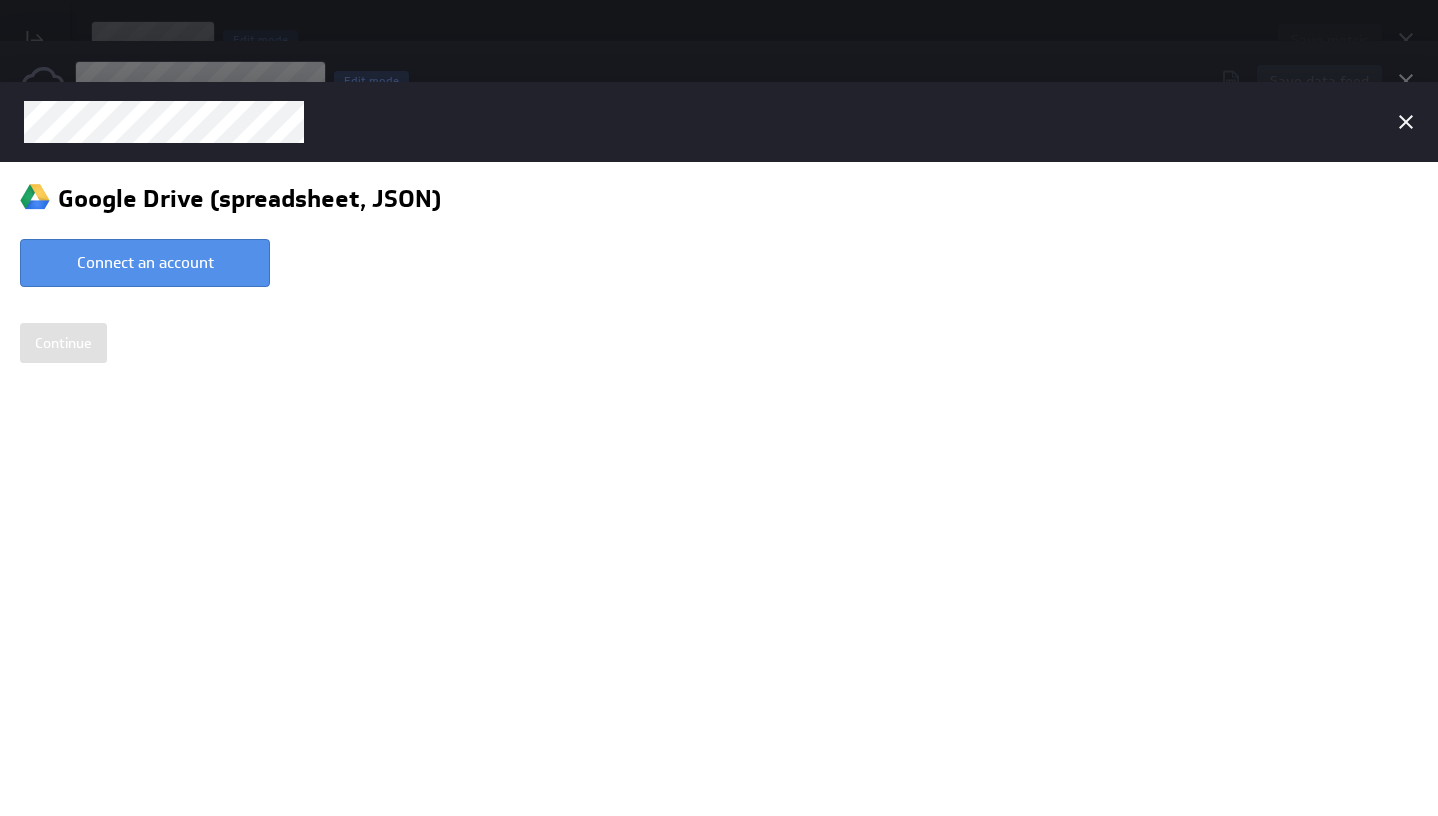 select on "2366a9d3aaa7820db723bab8772121cc" 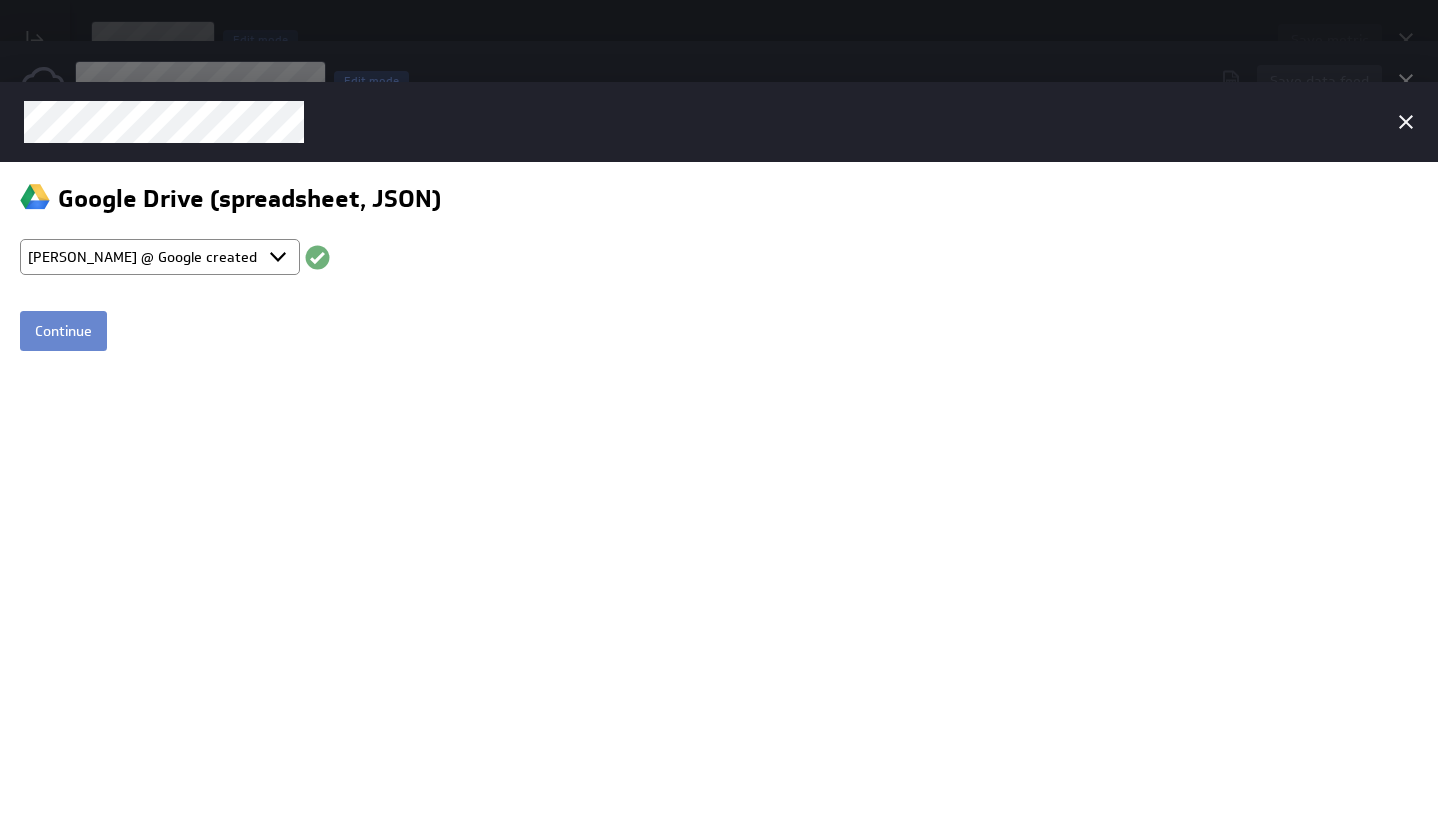 click on "Continue" at bounding box center [63, 330] 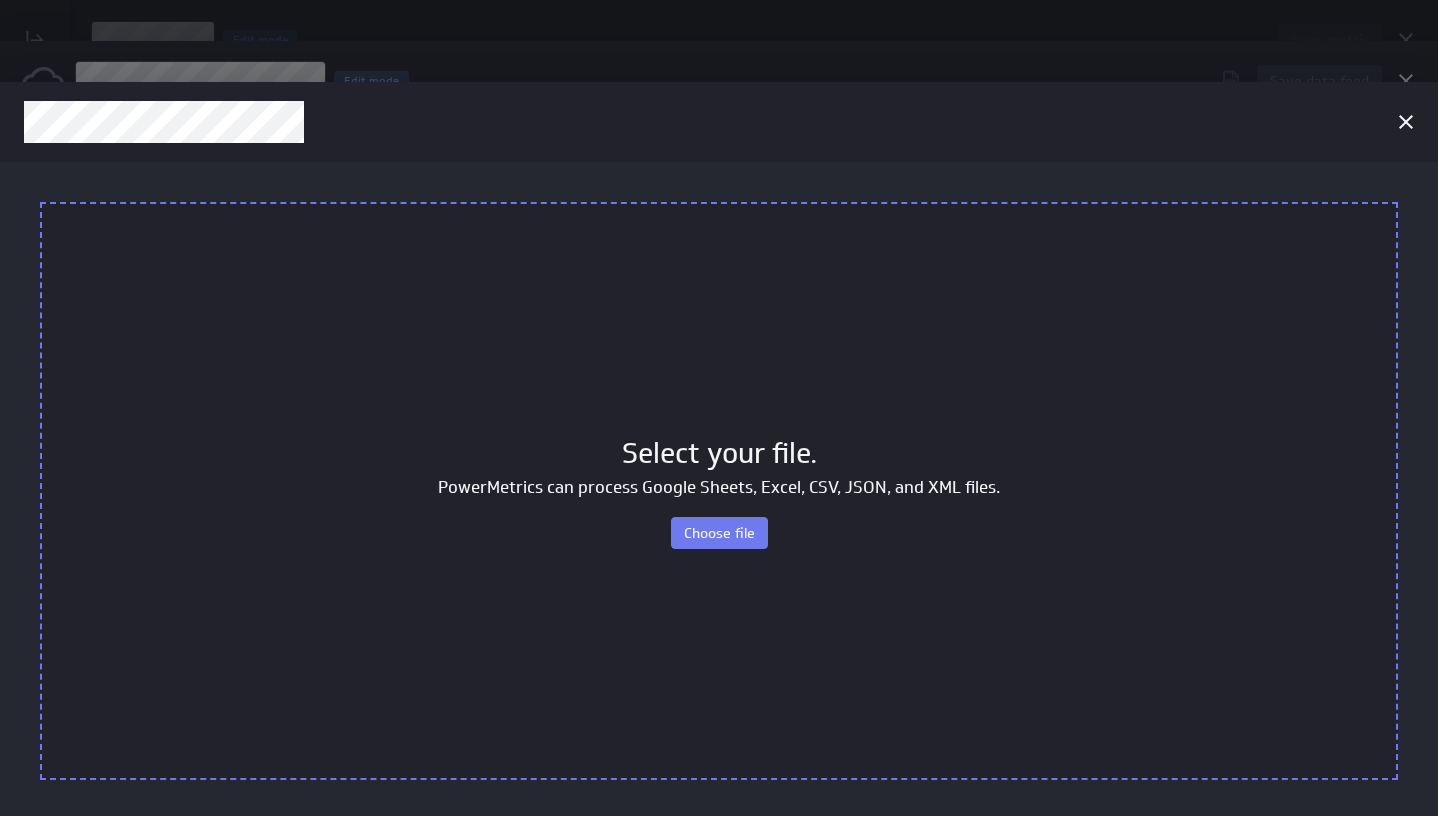 scroll, scrollTop: 0, scrollLeft: 0, axis: both 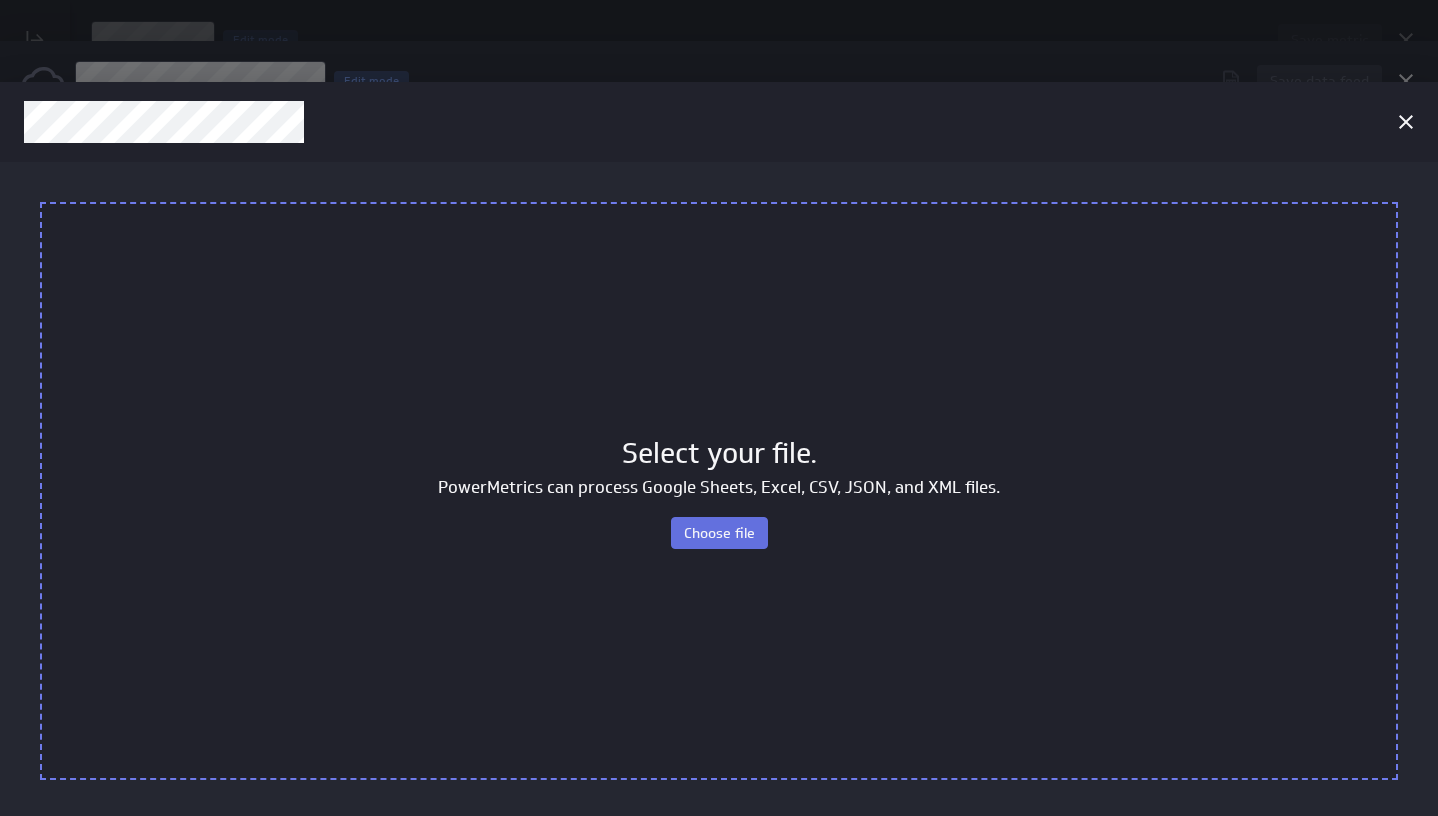 click on "Choose file" at bounding box center (719, 532) 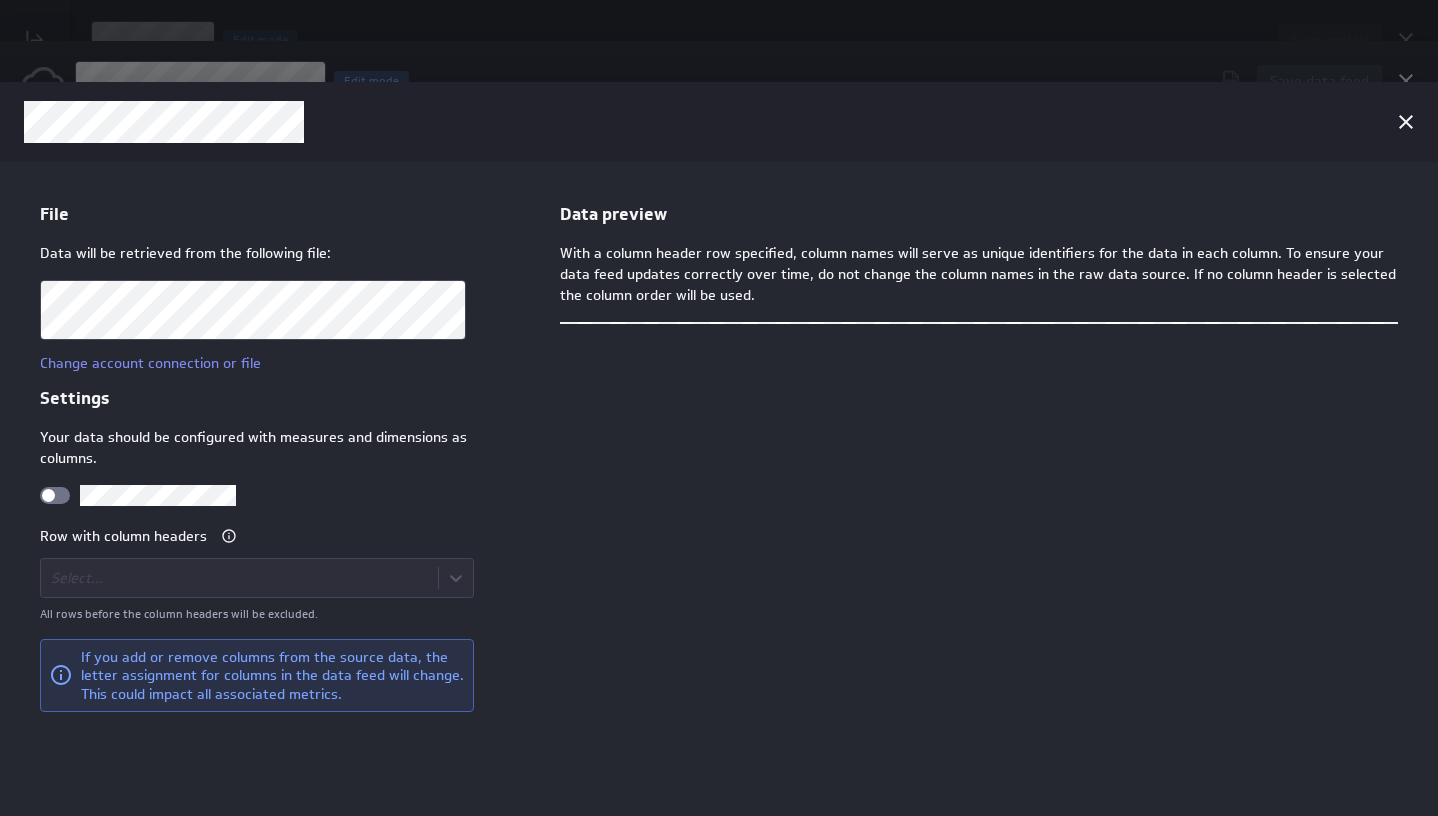 scroll, scrollTop: 0, scrollLeft: 0, axis: both 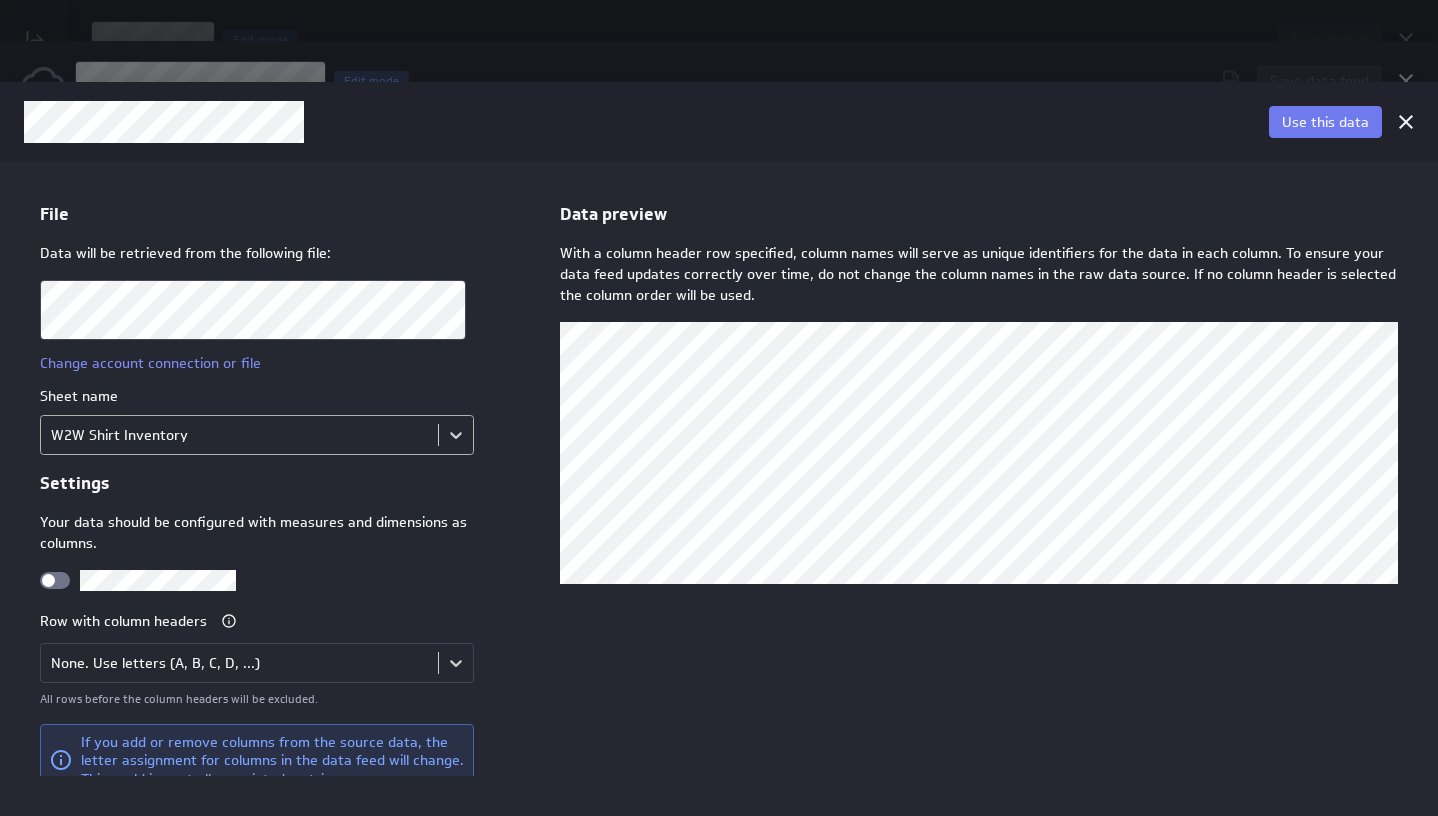 click on "File Data will be retrieved from the following file: Change account connection or file Sheet name W2W Shirt Inventory Settings Your data should be configured with measures and dimensions as columns. Row with column headers None. Use letters (A, B, C, D, ...) All rows before the column headers will be excluded. If you add or remove columns from the source data, the letter assignment for columns in the data feed will change. This could impact all associated metrics. Data preview With a column header row specified, column names will serve as unique identifiers for the data in each column. To ensure your data feed updates correctly over time, do not change the column names in the raw data source. If no column header is selected the column order will be used.
Klips  Help Account What's New" at bounding box center [719, 488] 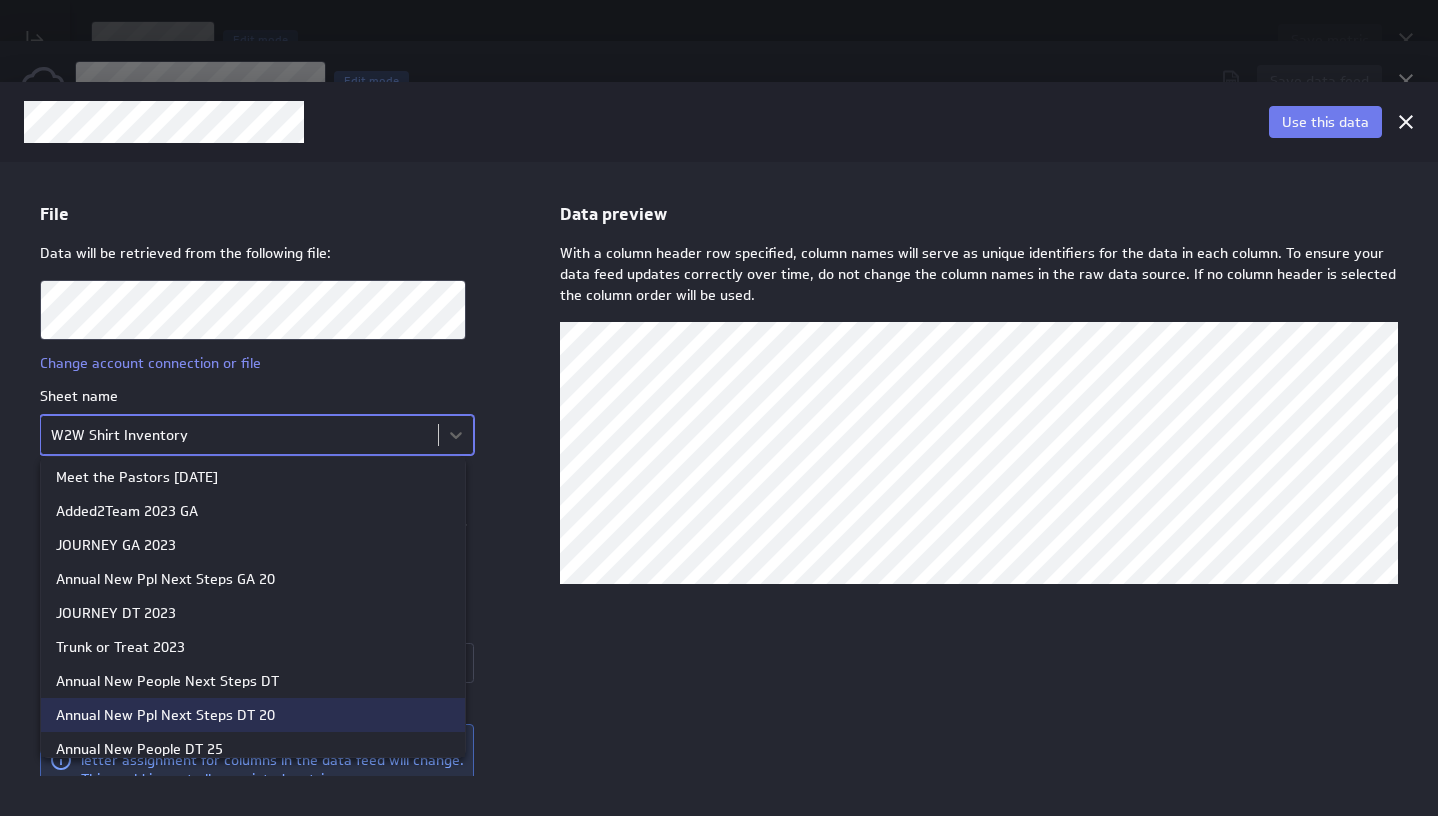 scroll, scrollTop: 339, scrollLeft: 0, axis: vertical 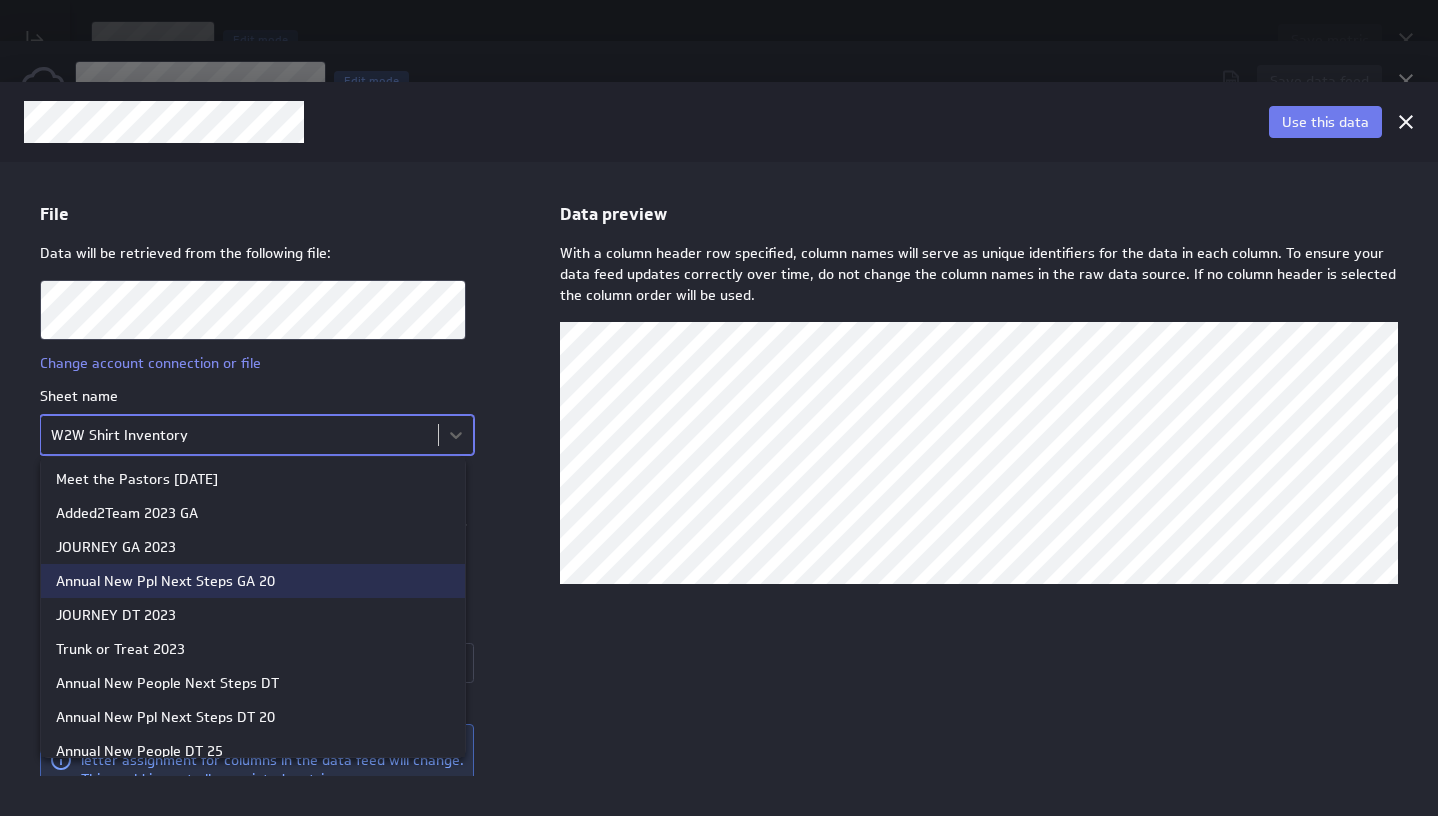 click on "Annual New Ppl Next Steps GA 20" at bounding box center [165, 580] 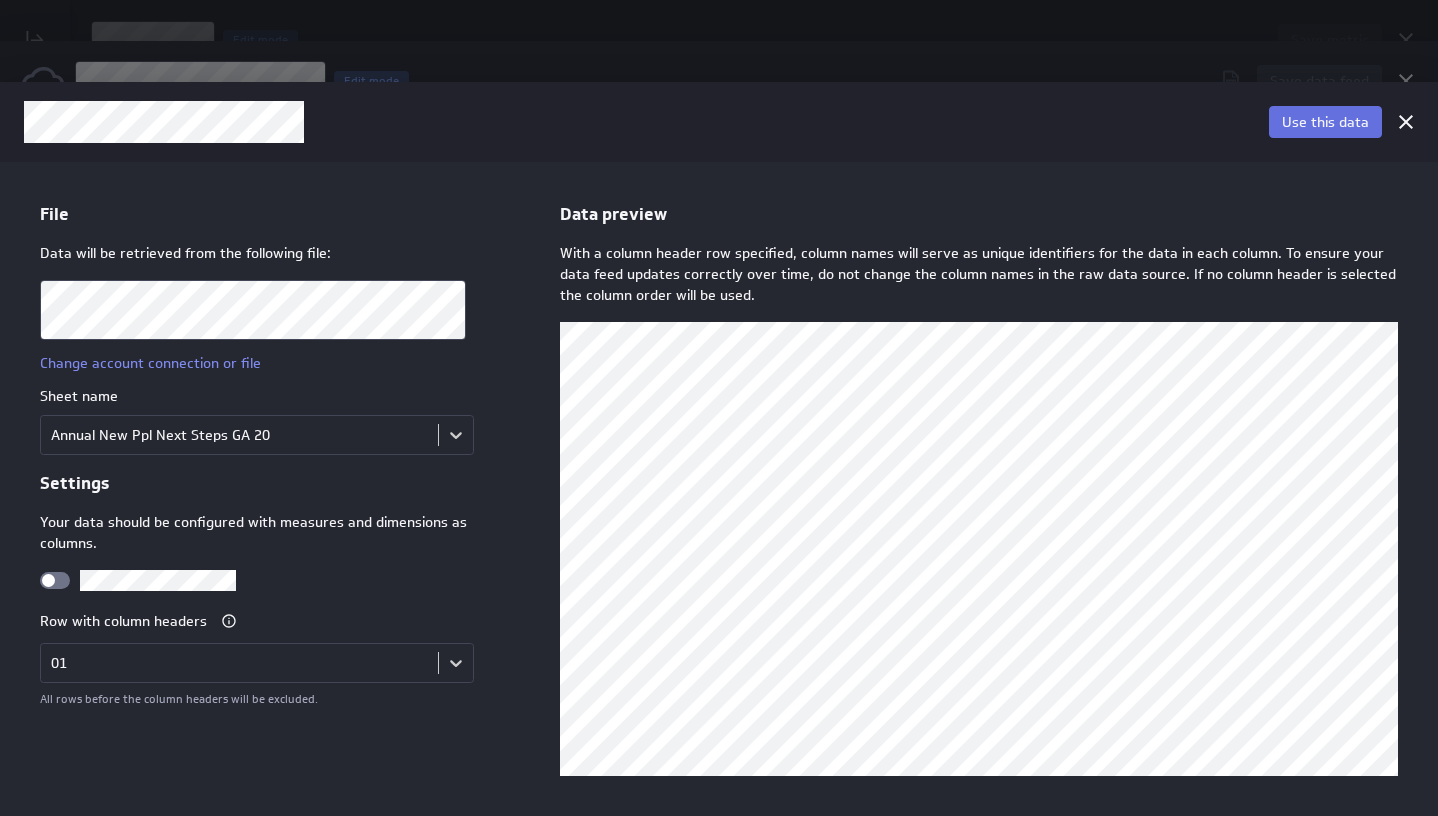 click on "Use this data" at bounding box center [1325, 122] 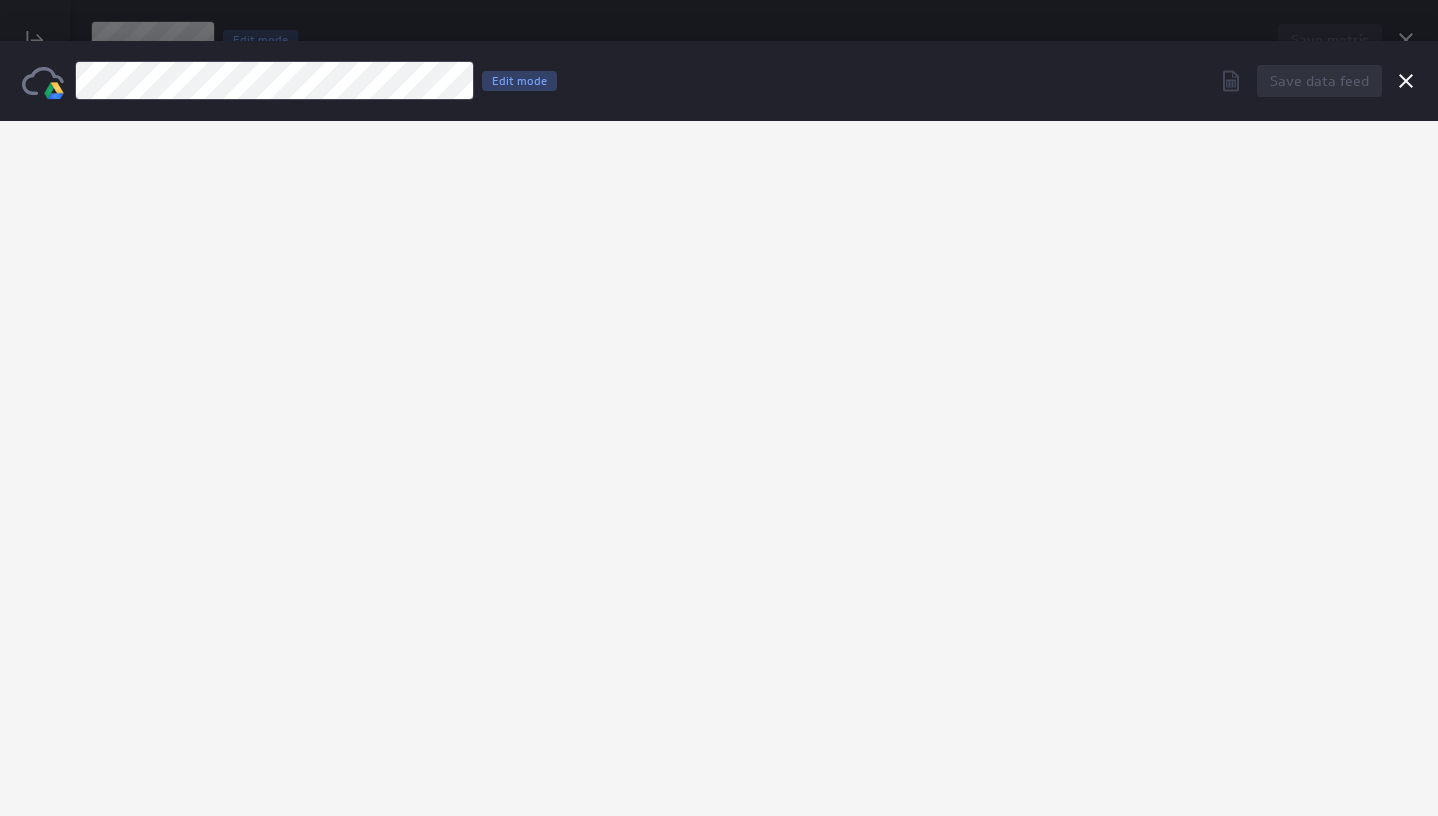 scroll, scrollTop: 0, scrollLeft: 0, axis: both 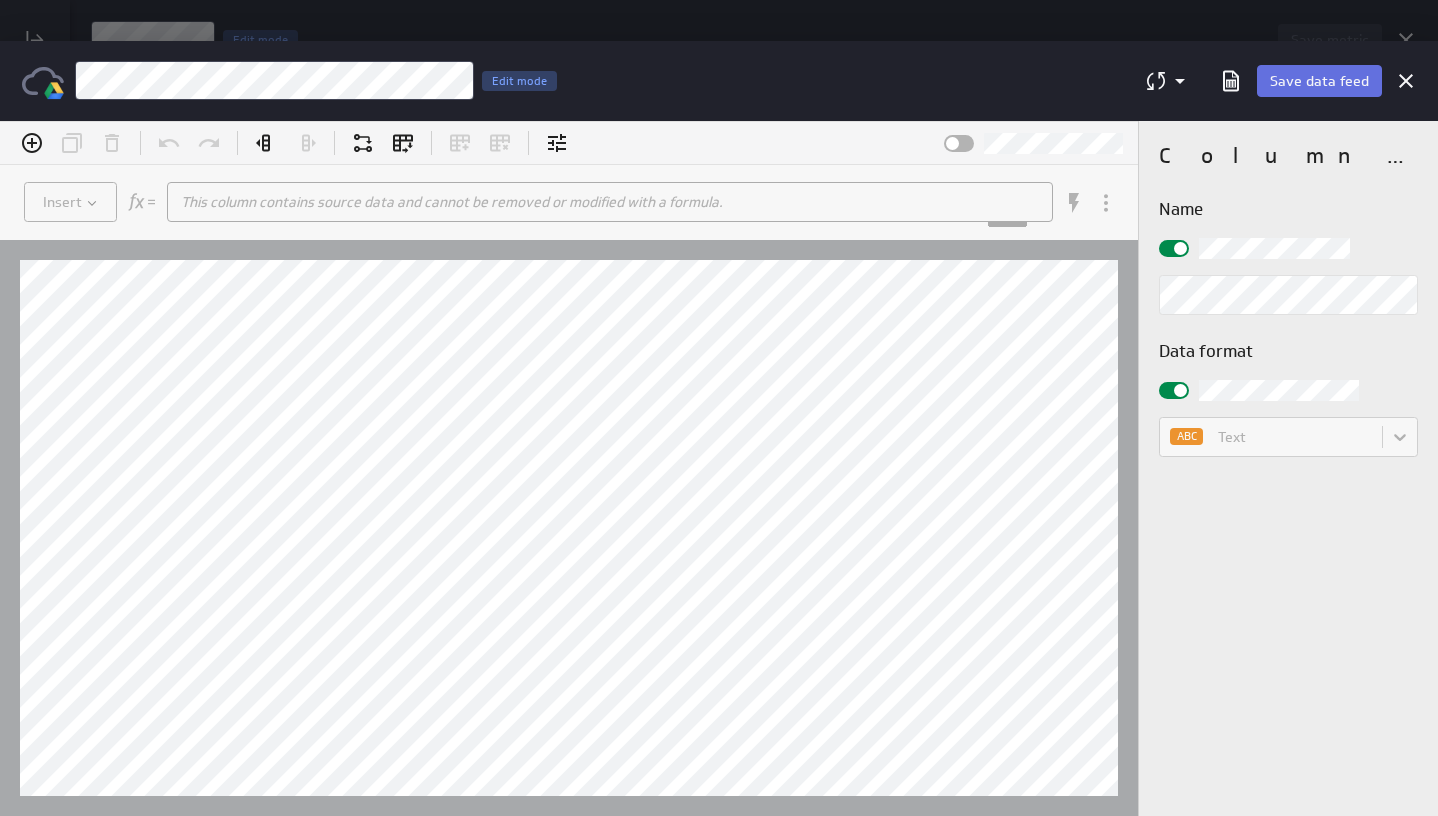click on "Save data feed" at bounding box center [1319, 81] 